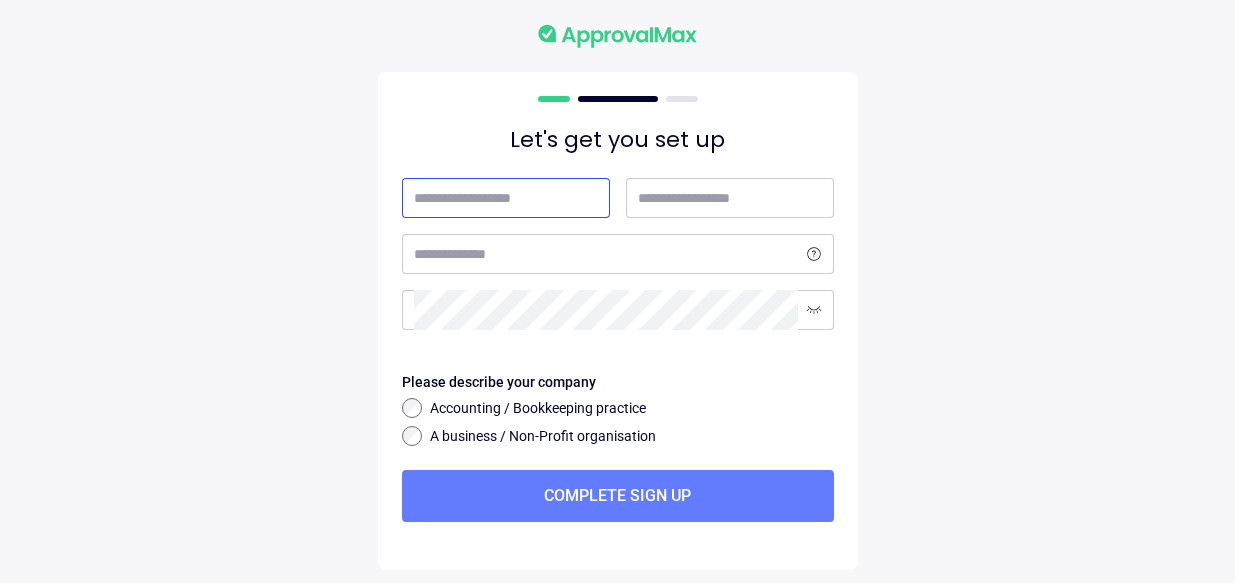 scroll, scrollTop: 0, scrollLeft: 0, axis: both 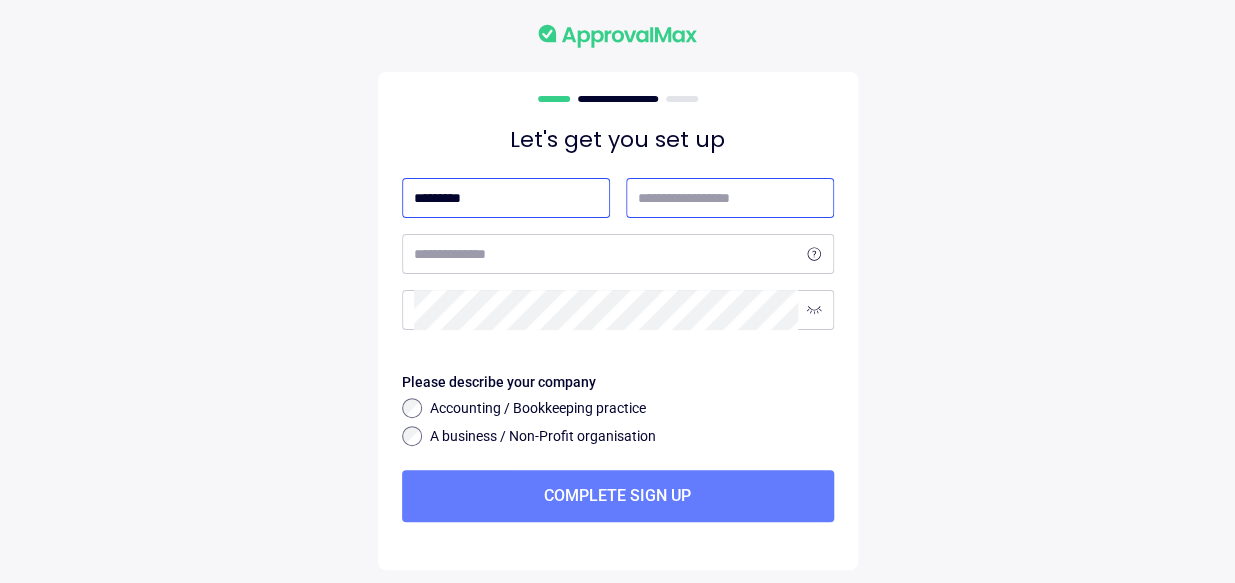 type on "*********" 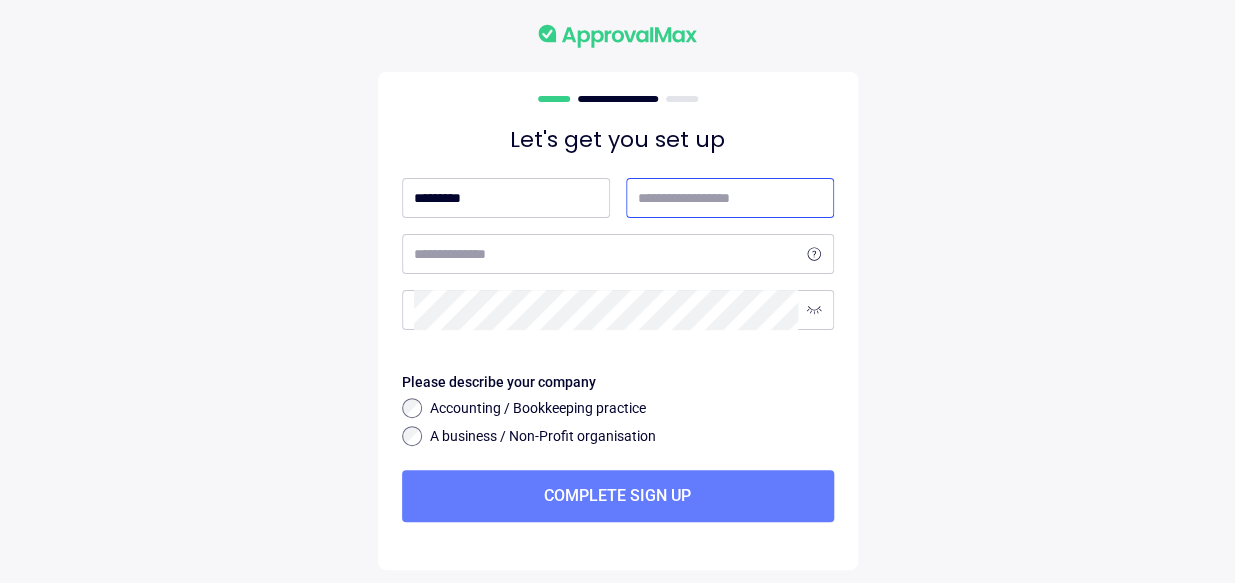 click at bounding box center [730, 198] 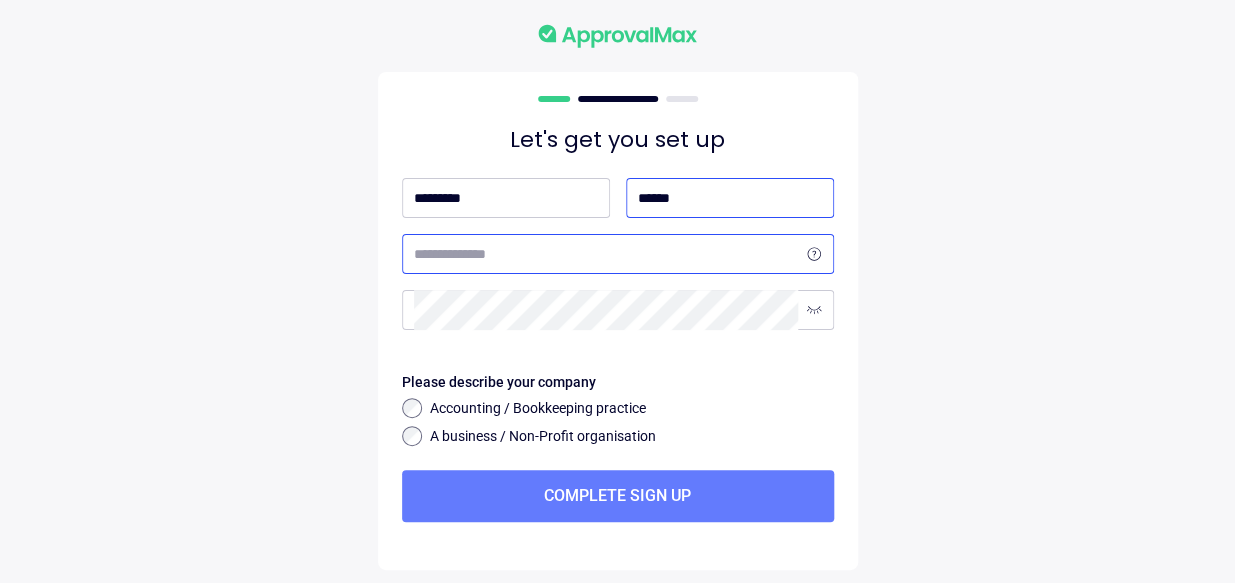 type on "******" 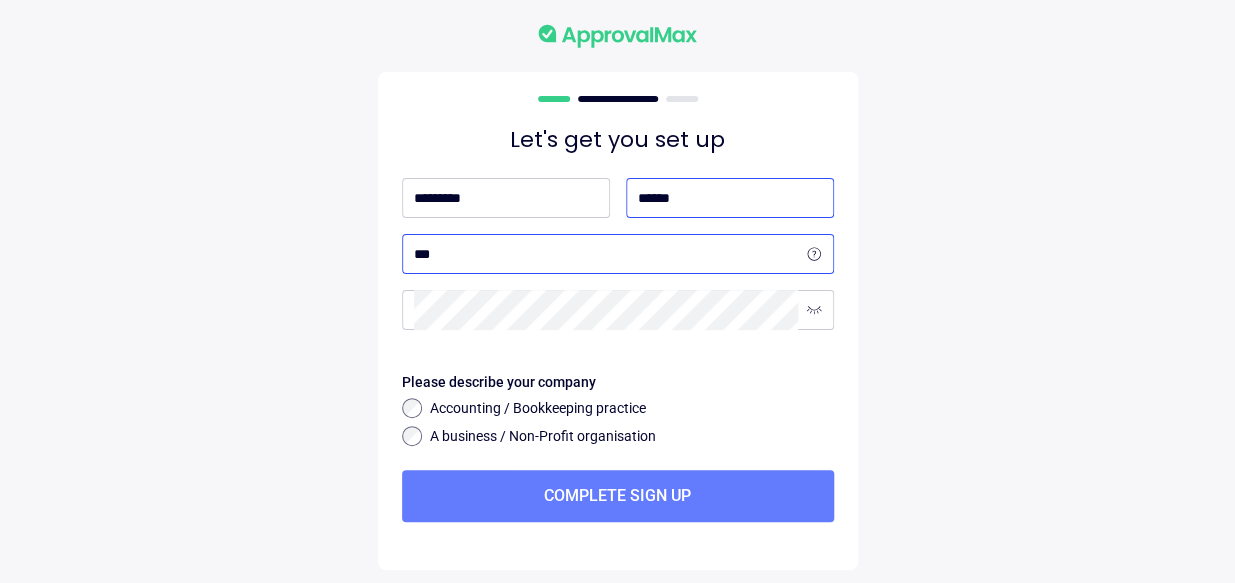 click on "***" at bounding box center (606, 254) 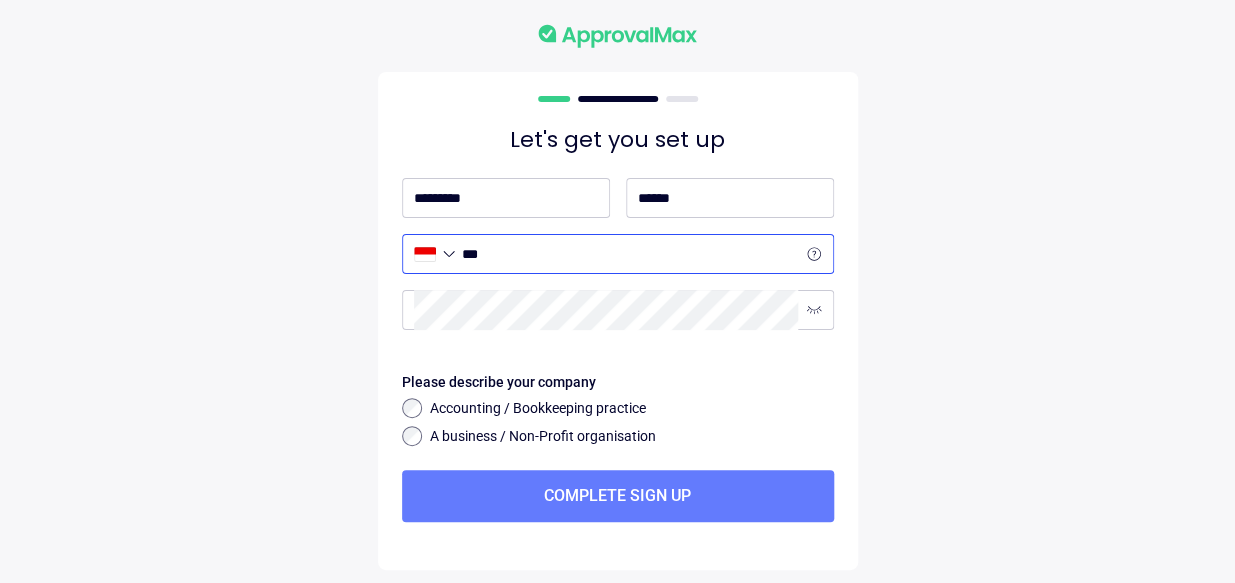 type on "***" 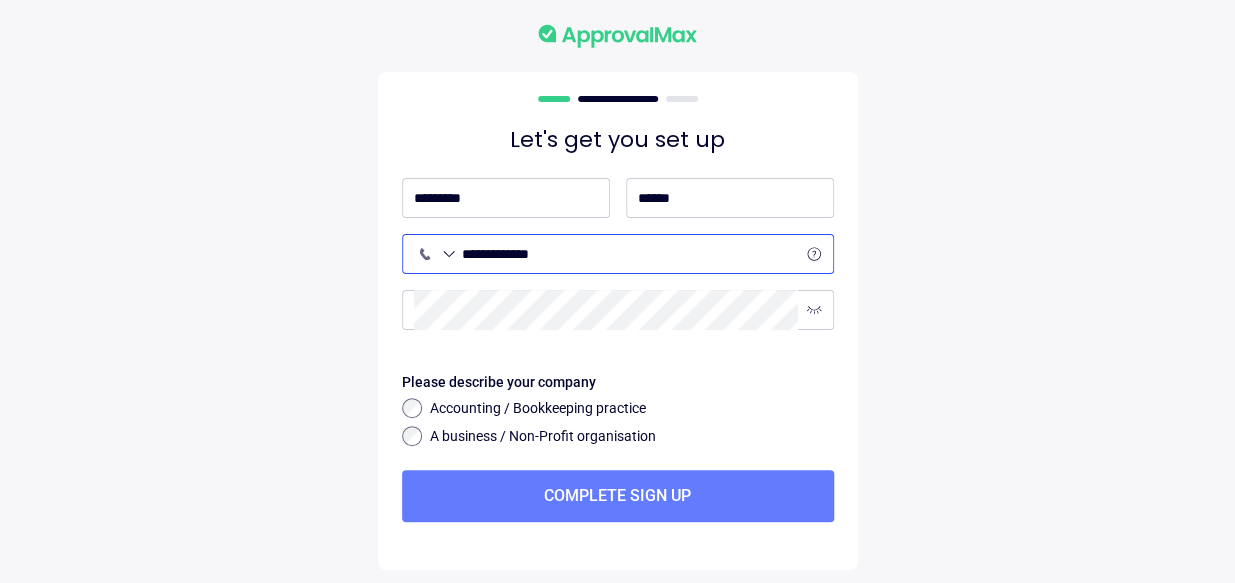 click on "**********" at bounding box center (630, 254) 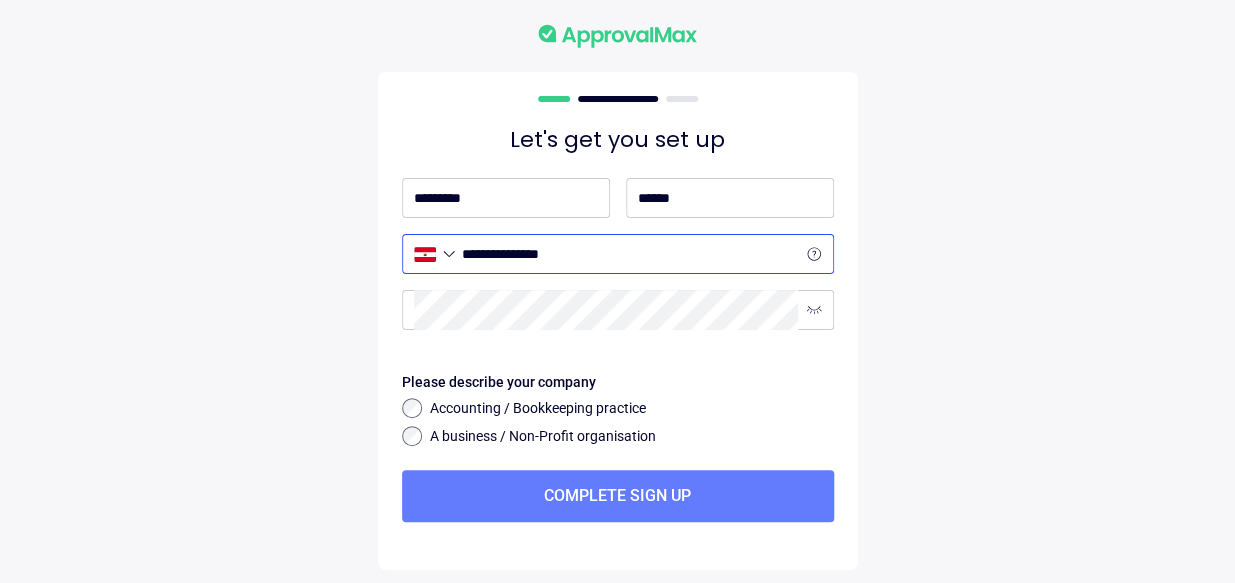 click on "**********" at bounding box center [630, 254] 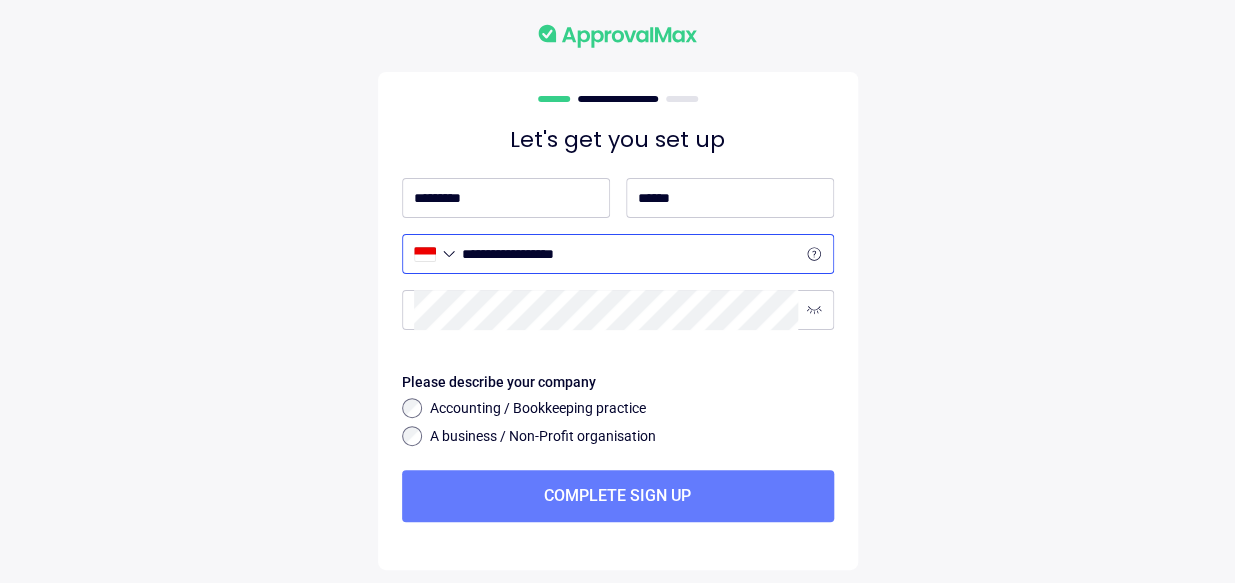 type on "**********" 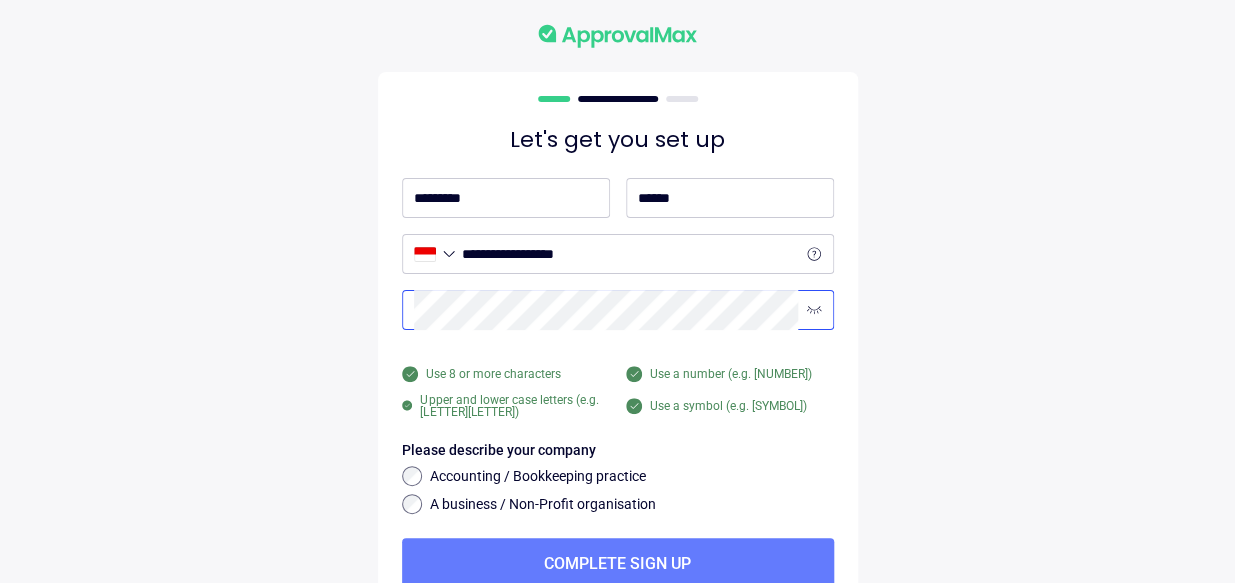 click at bounding box center (814, 254) 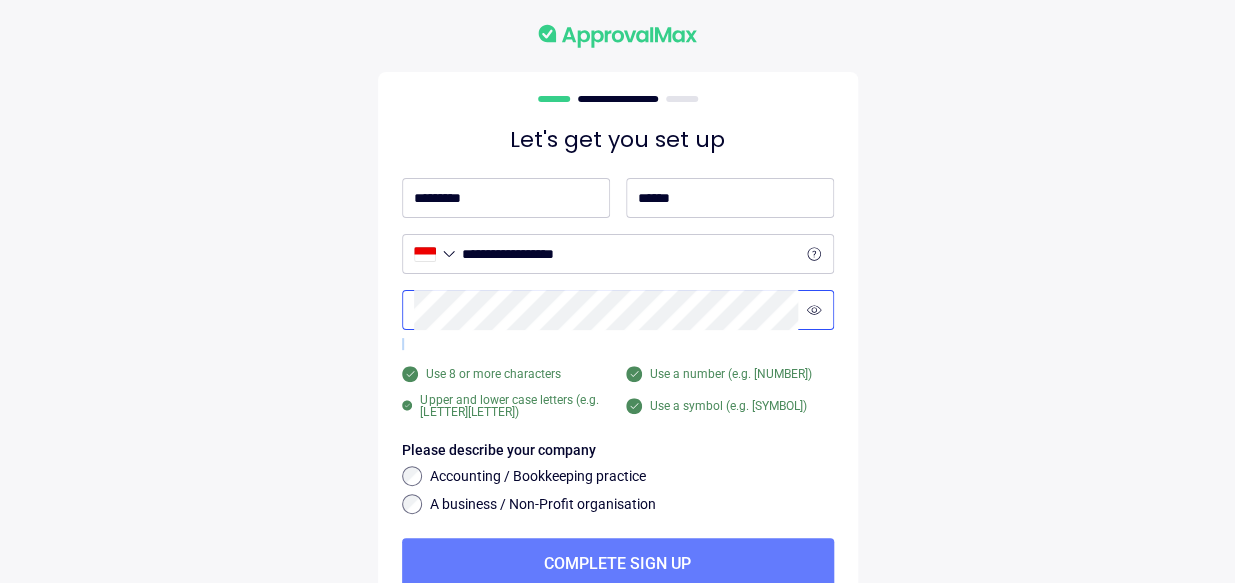 click at bounding box center [814, 310] 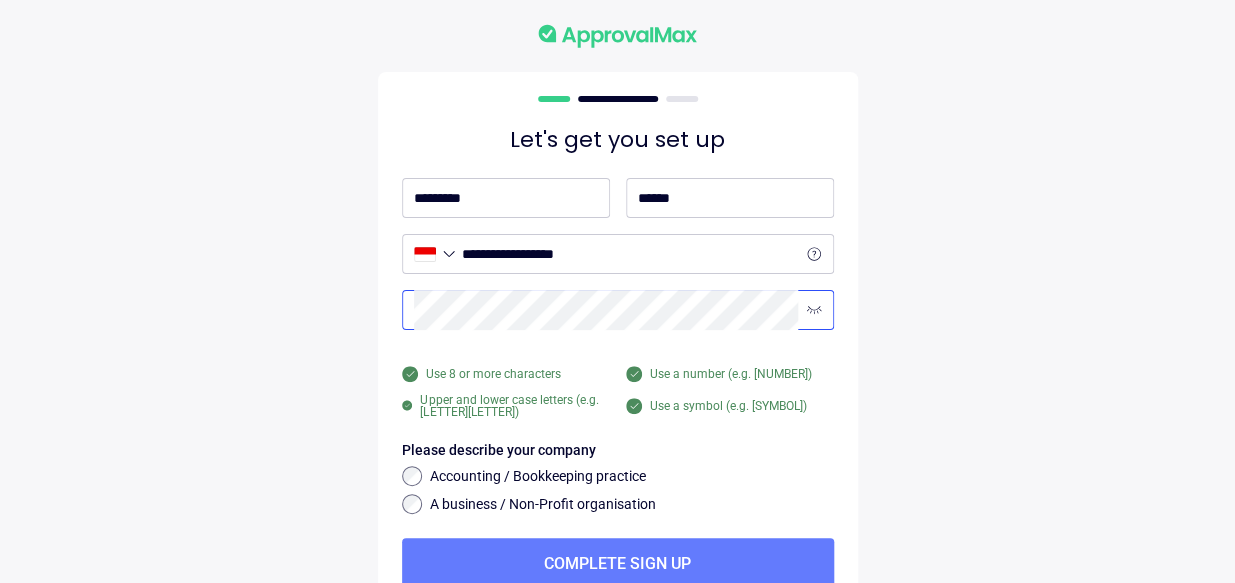 click at bounding box center (814, 310) 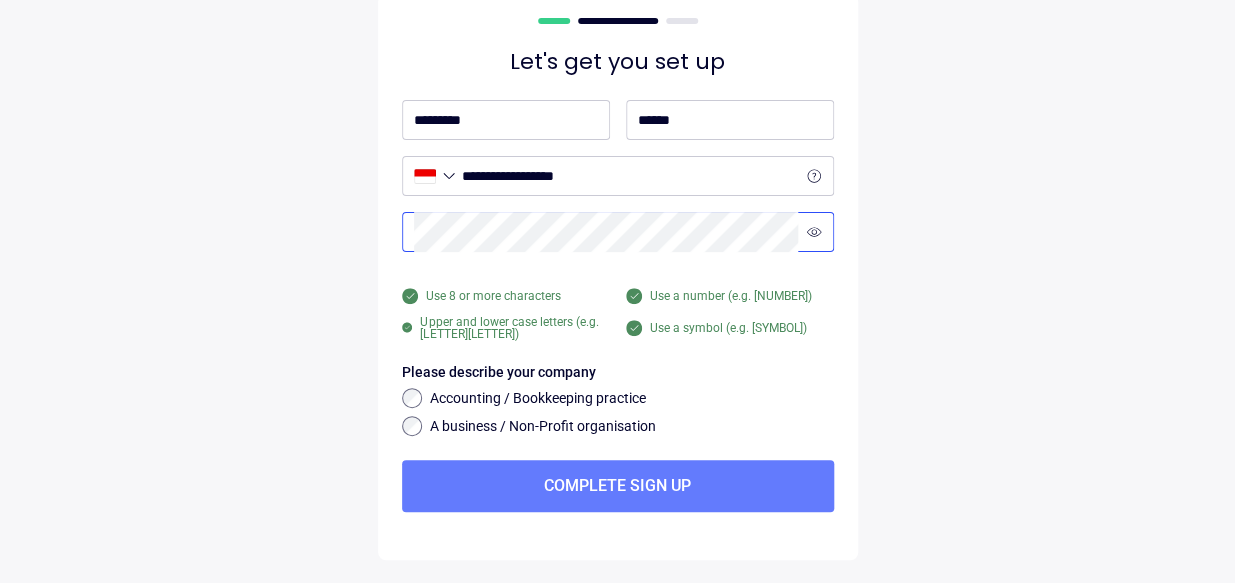 scroll, scrollTop: 79, scrollLeft: 0, axis: vertical 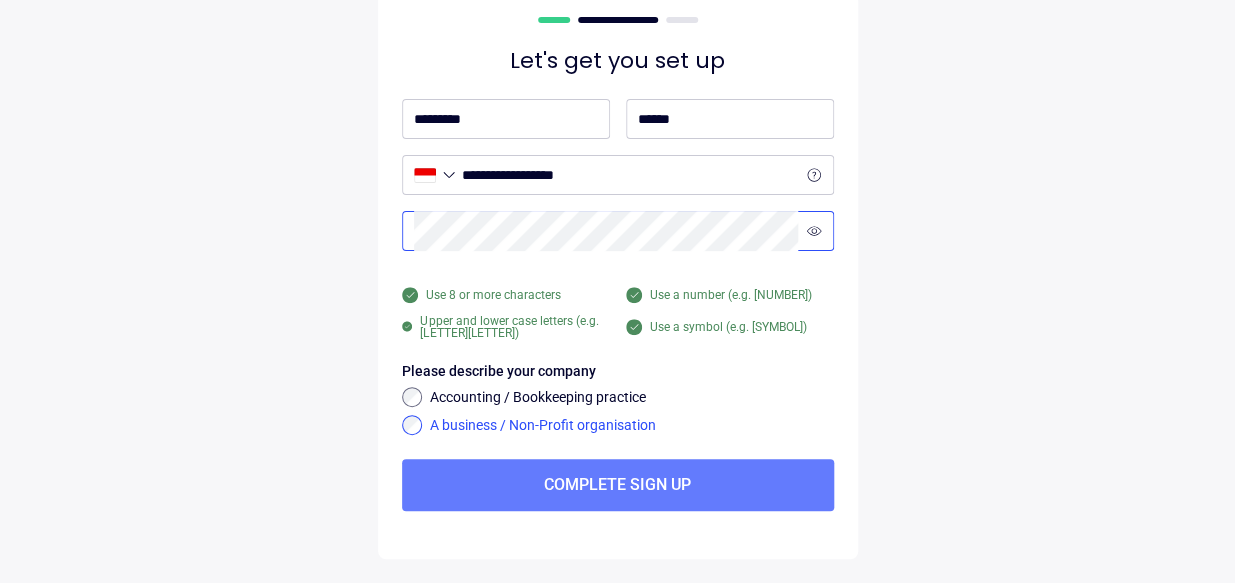 click on "A business / Non-Profit organisation" at bounding box center (632, 398) 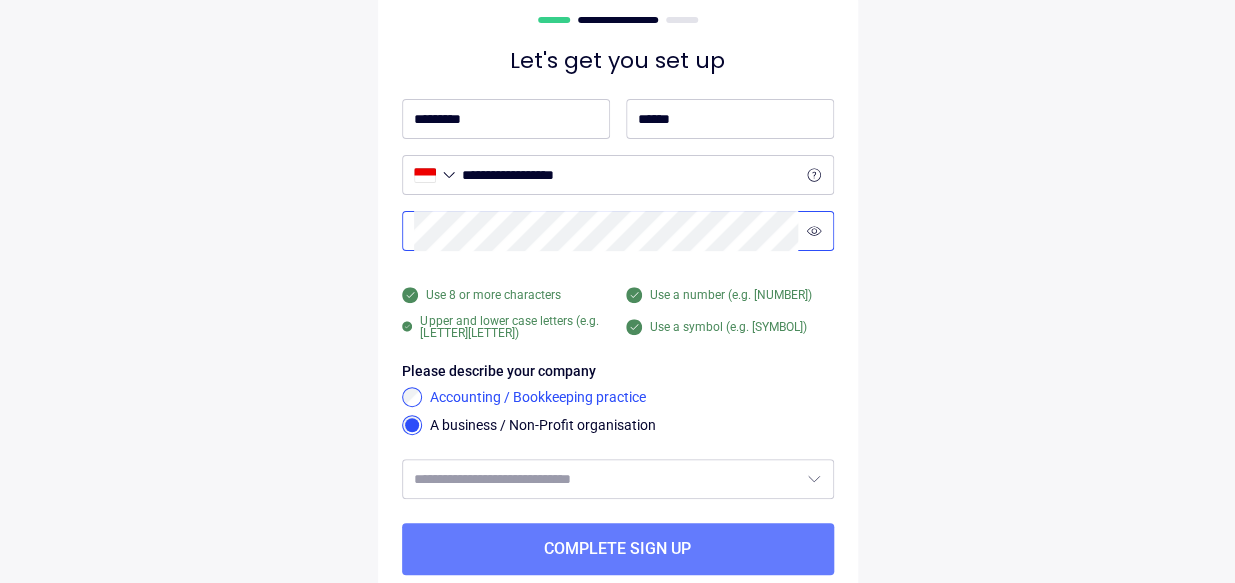 click on "Accounting / Bookkeeping practice" at bounding box center [632, 398] 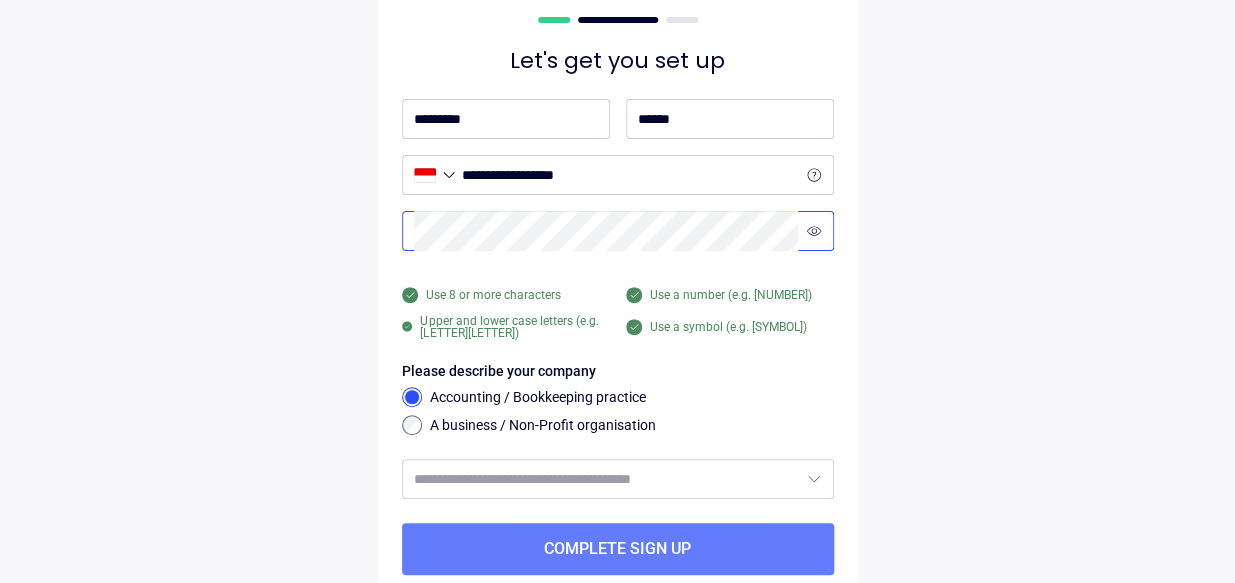 click on "Accounting / Bookkeeping practice A business / Non-Profit organisation" at bounding box center [618, 411] 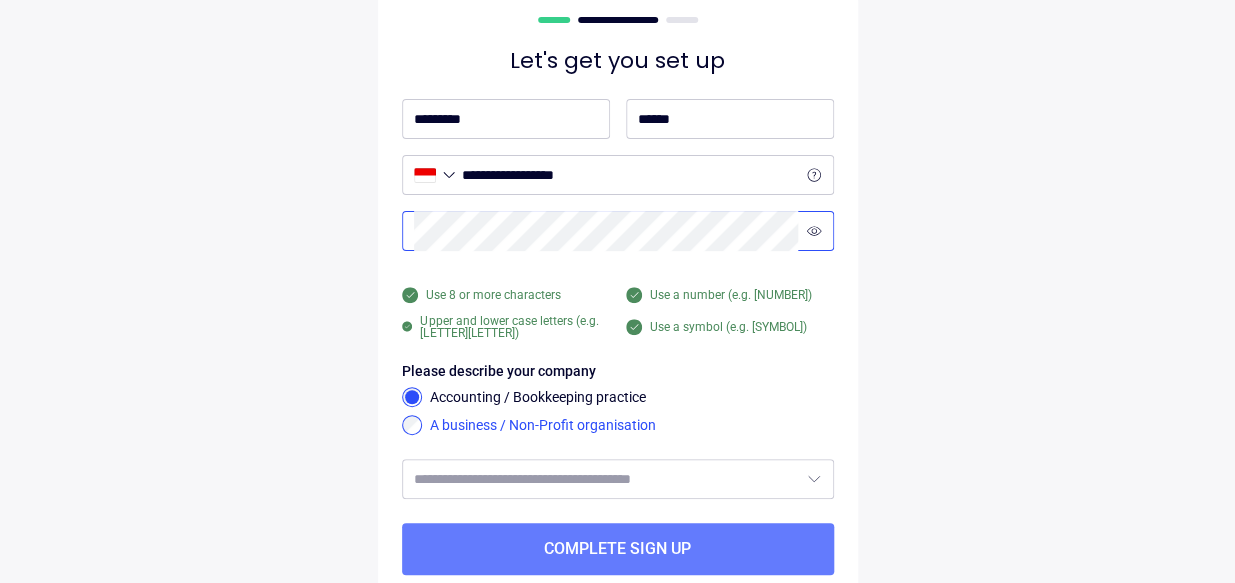 click on "A business / Non-Profit organisation" at bounding box center (632, 426) 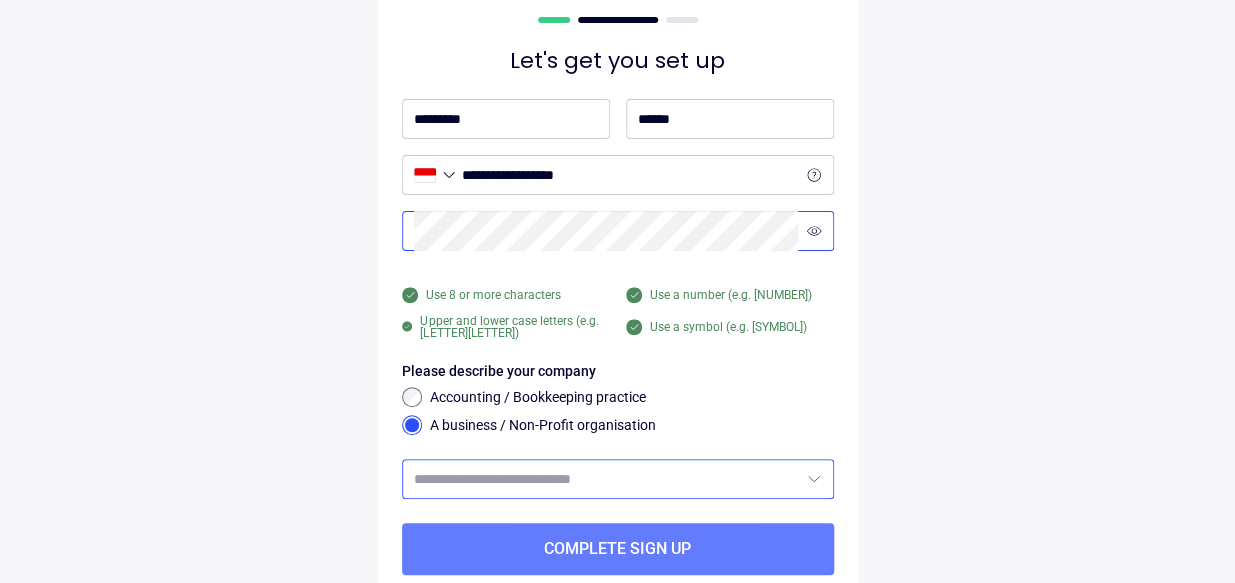 click at bounding box center [606, 479] 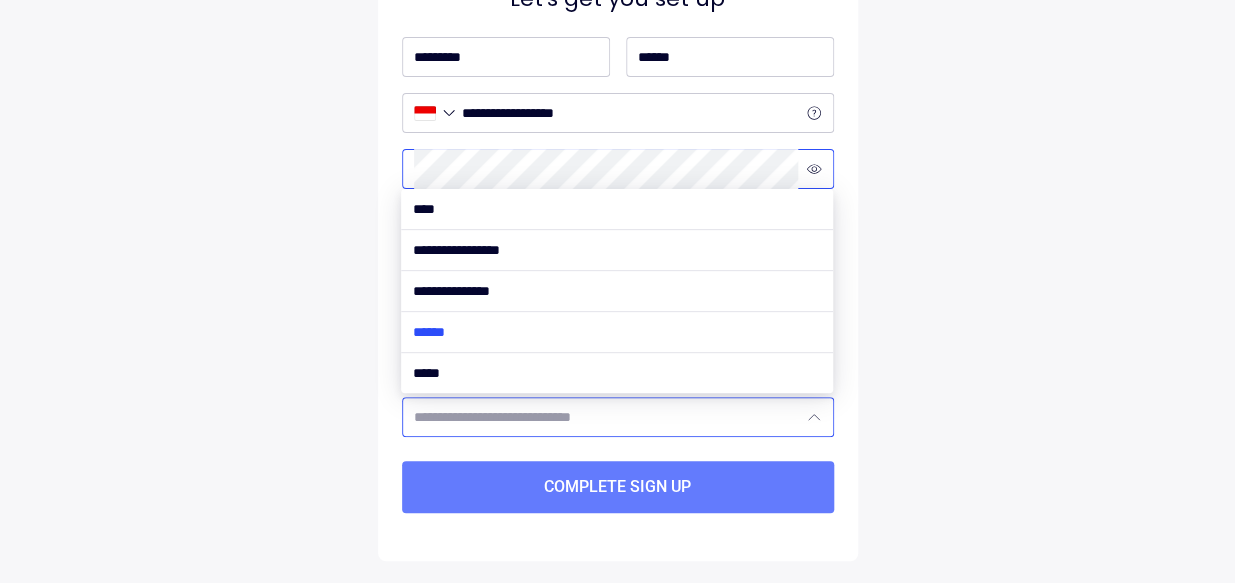 scroll, scrollTop: 142, scrollLeft: 0, axis: vertical 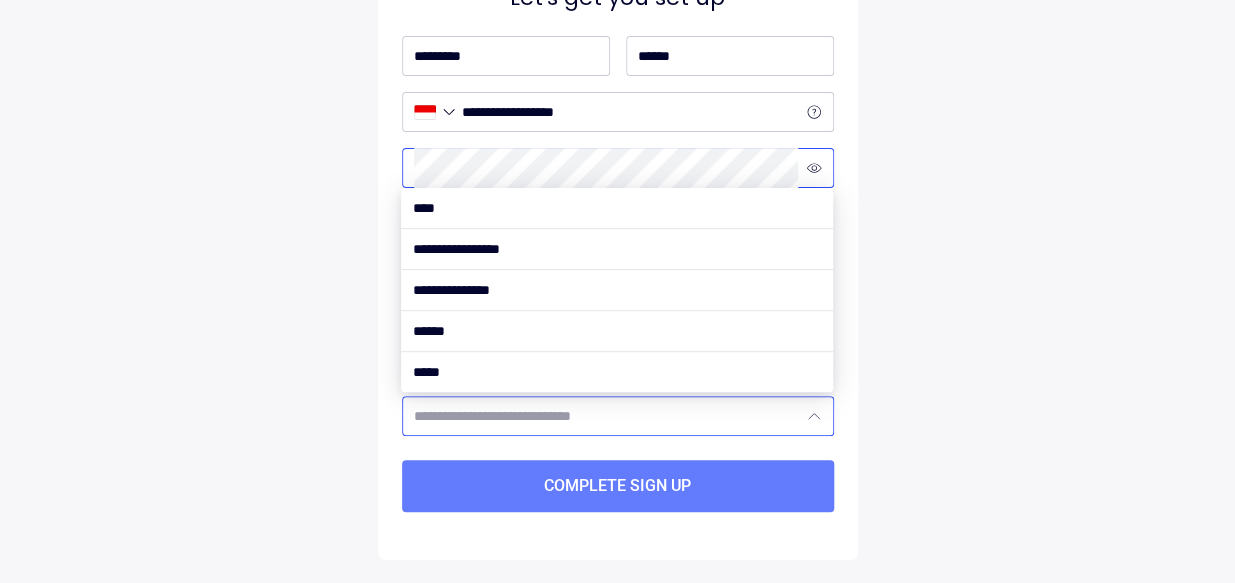 click at bounding box center (606, 416) 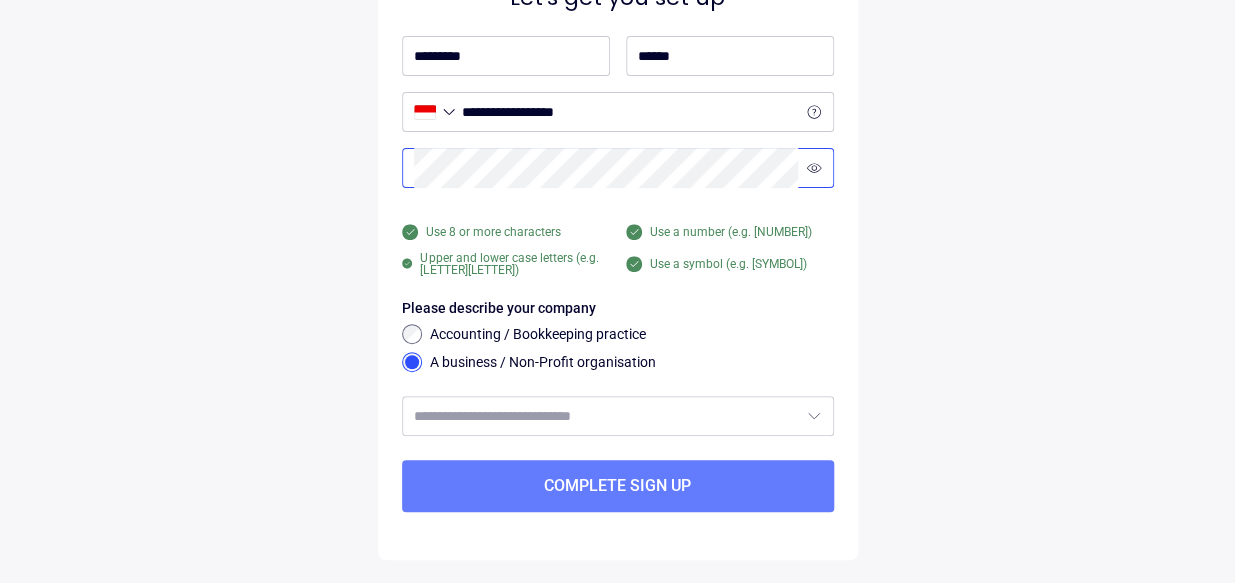 click on "**********" at bounding box center (618, 233) 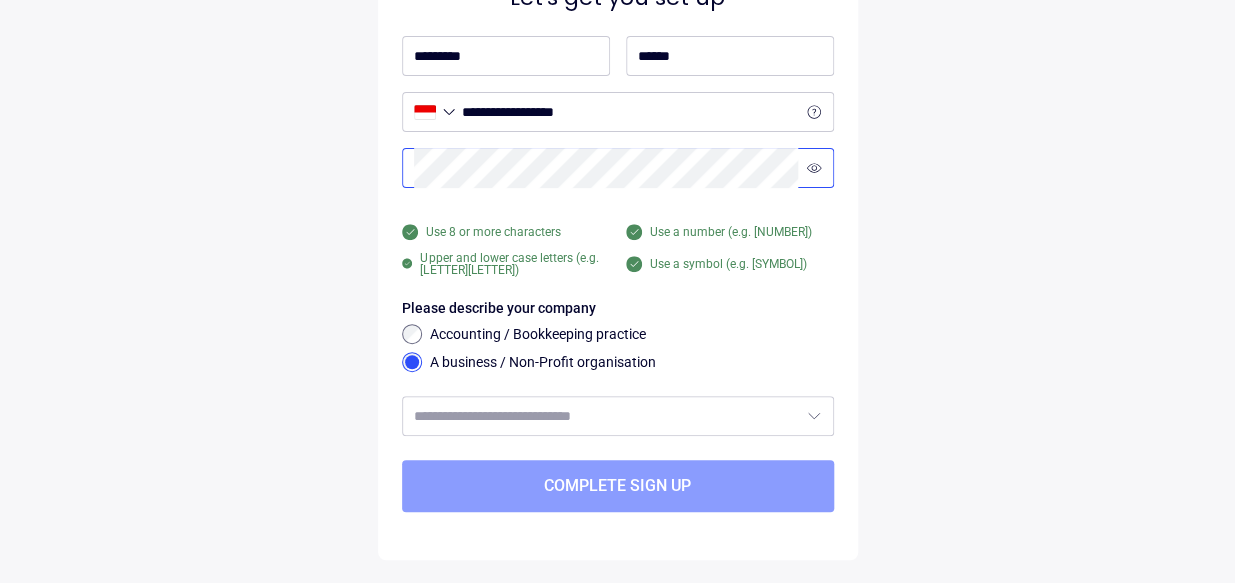 click on "Complete sign up" at bounding box center (618, 486) 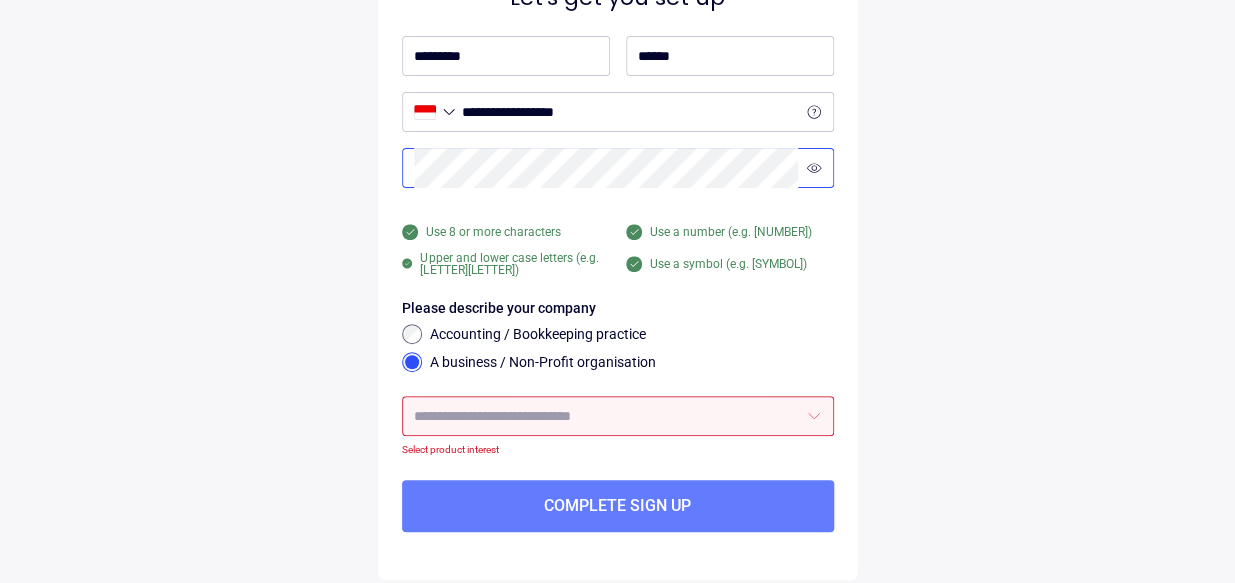 click at bounding box center [606, 416] 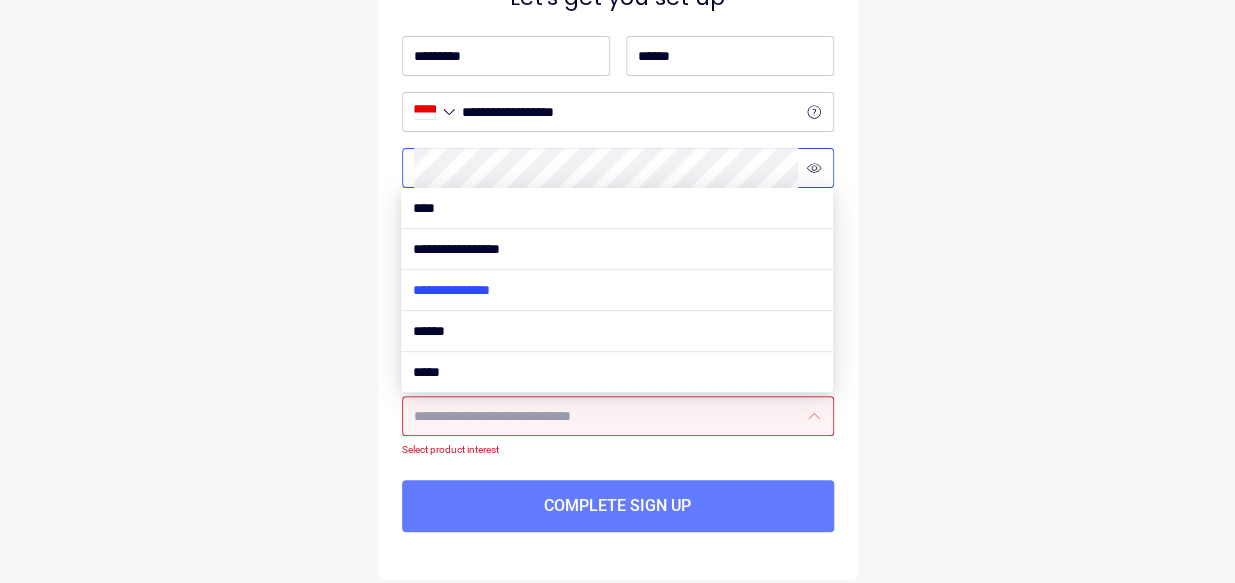 scroll, scrollTop: 162, scrollLeft: 0, axis: vertical 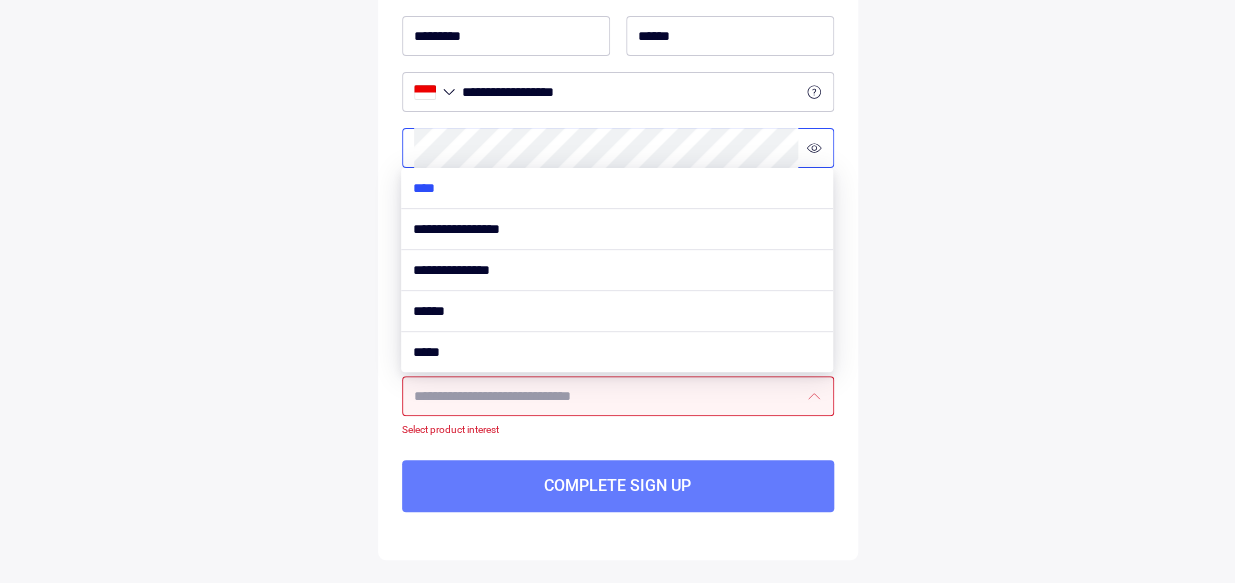 click at bounding box center (617, 188) 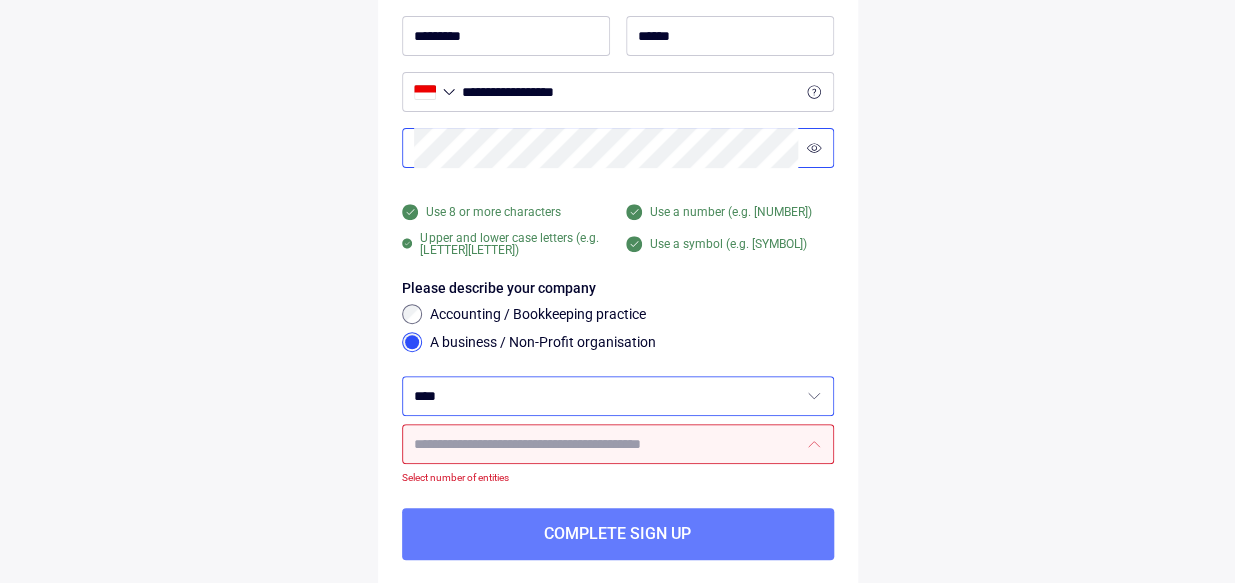 click at bounding box center [606, 444] 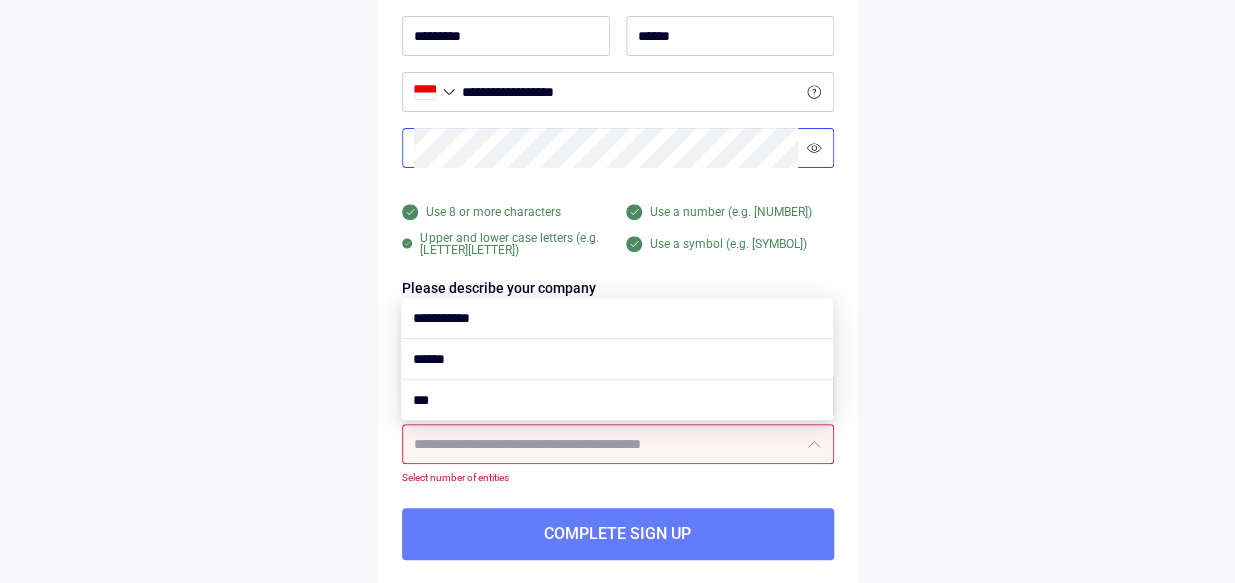 click on "**********" at bounding box center (618, 235) 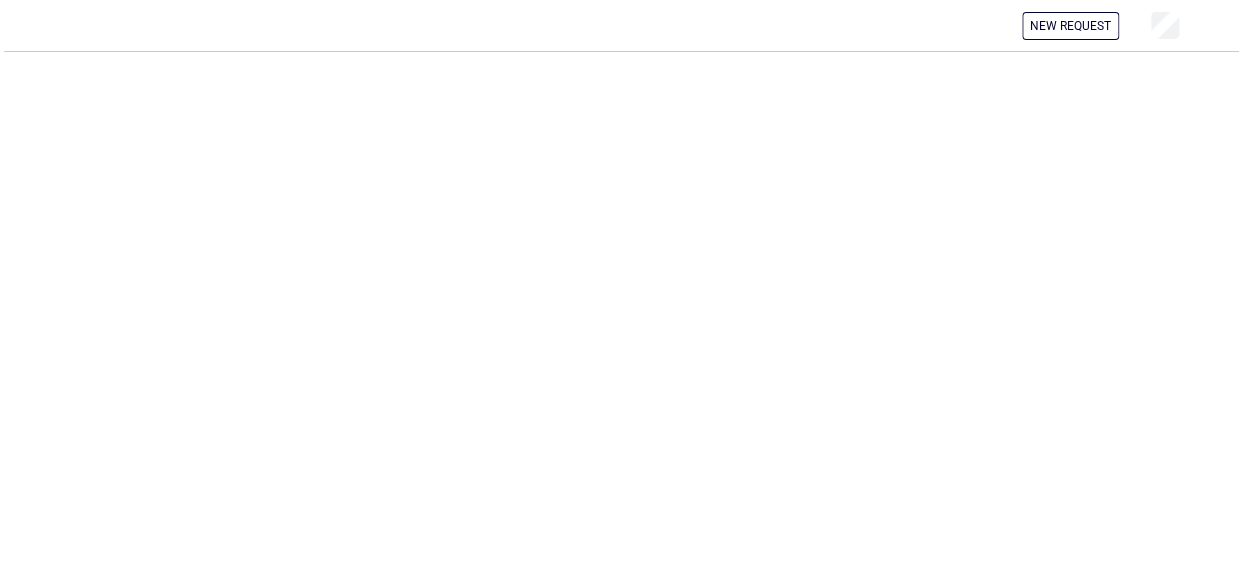 scroll, scrollTop: 0, scrollLeft: 0, axis: both 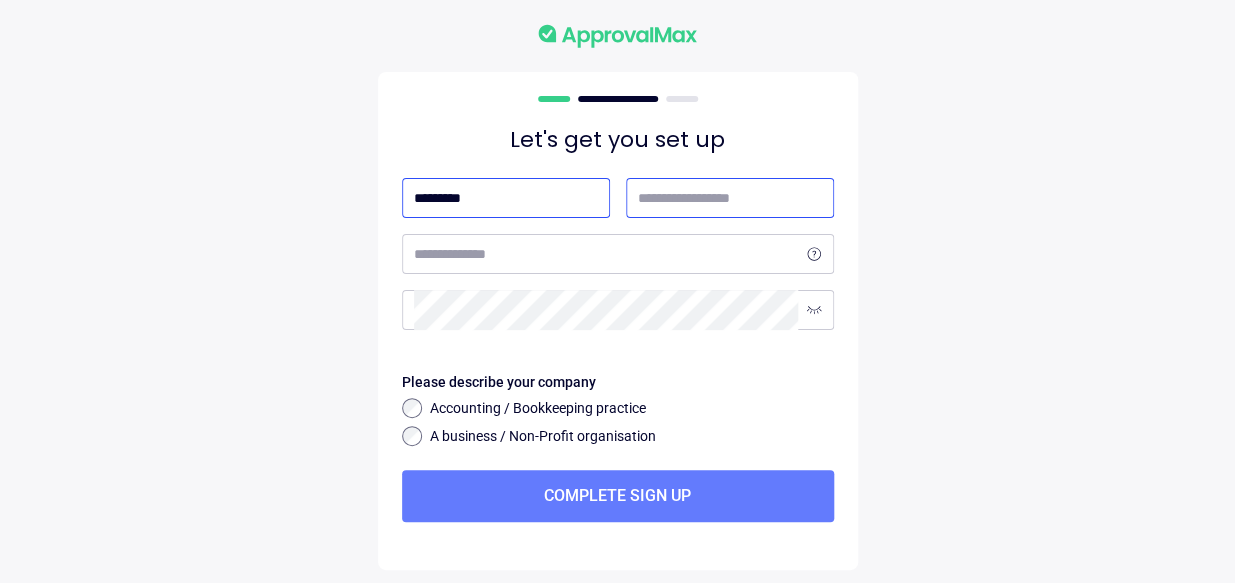 type on "*********" 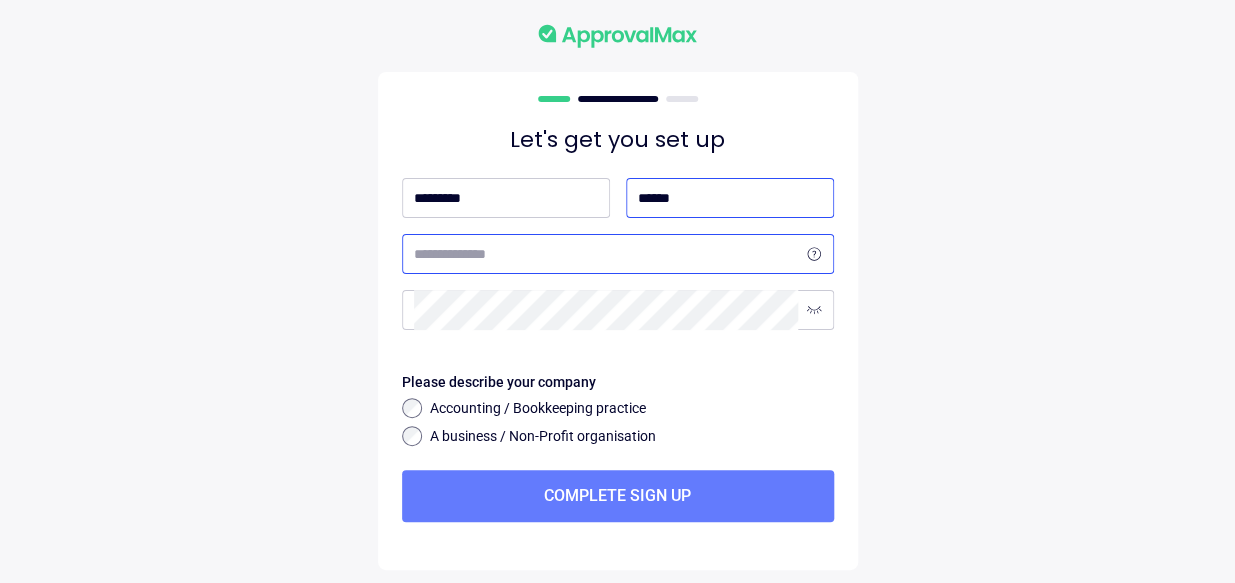 type on "******" 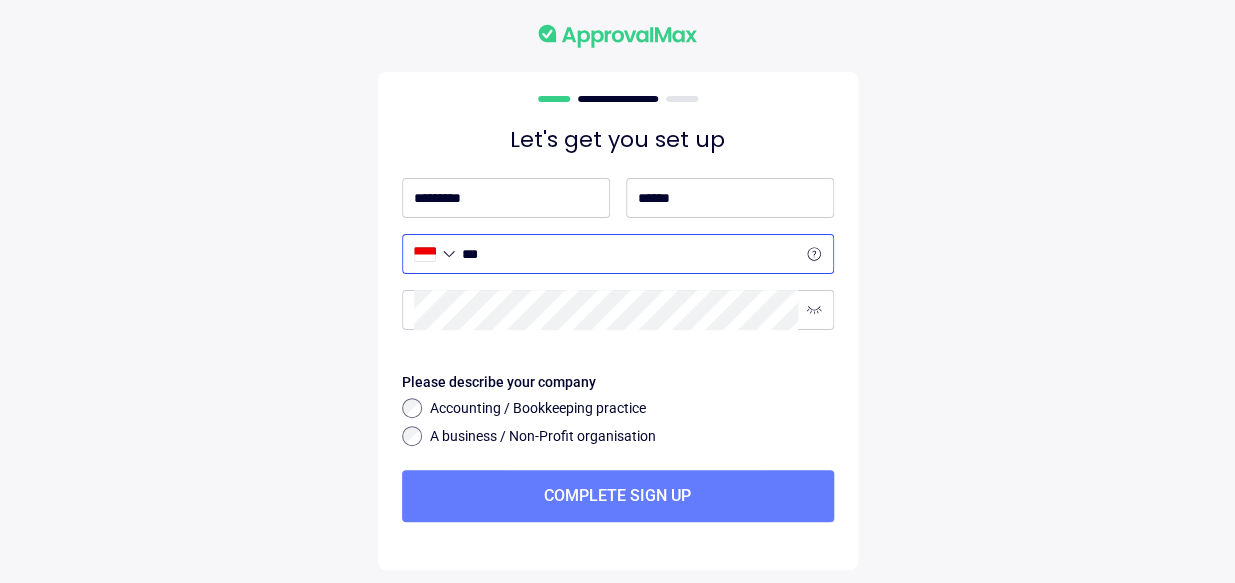 click on "***" at bounding box center [630, 254] 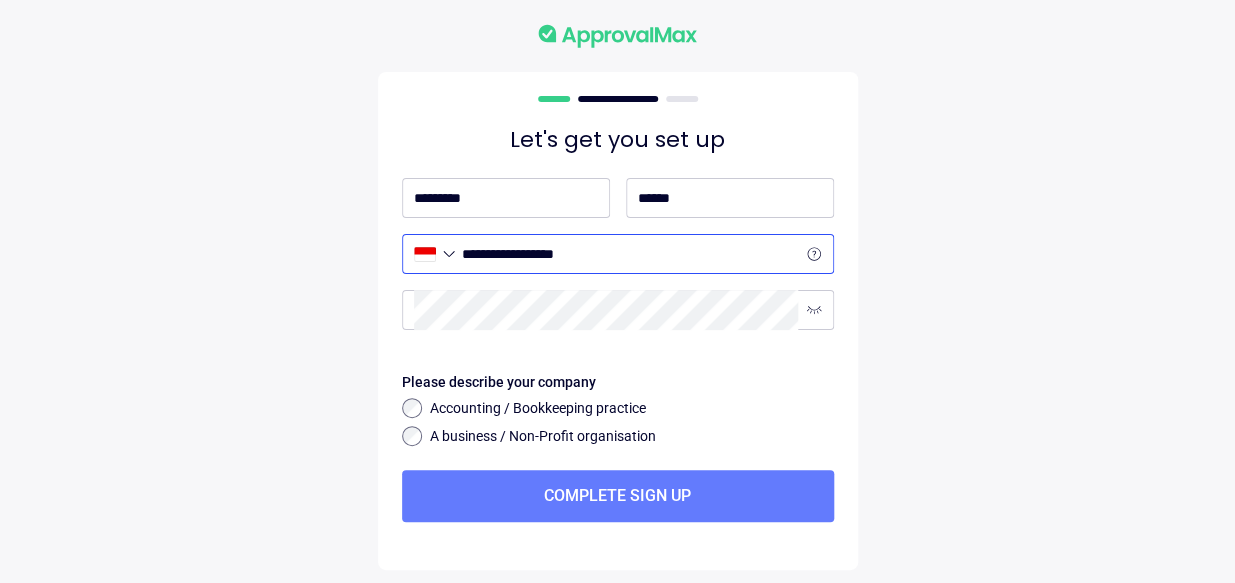 type on "**********" 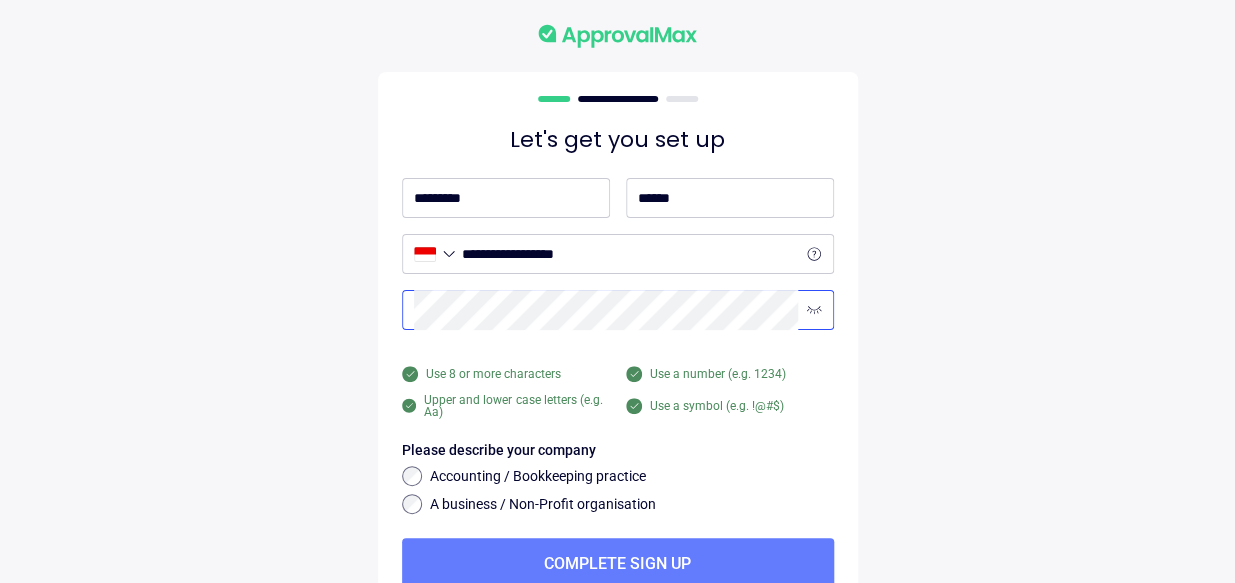 click at bounding box center [814, 254] 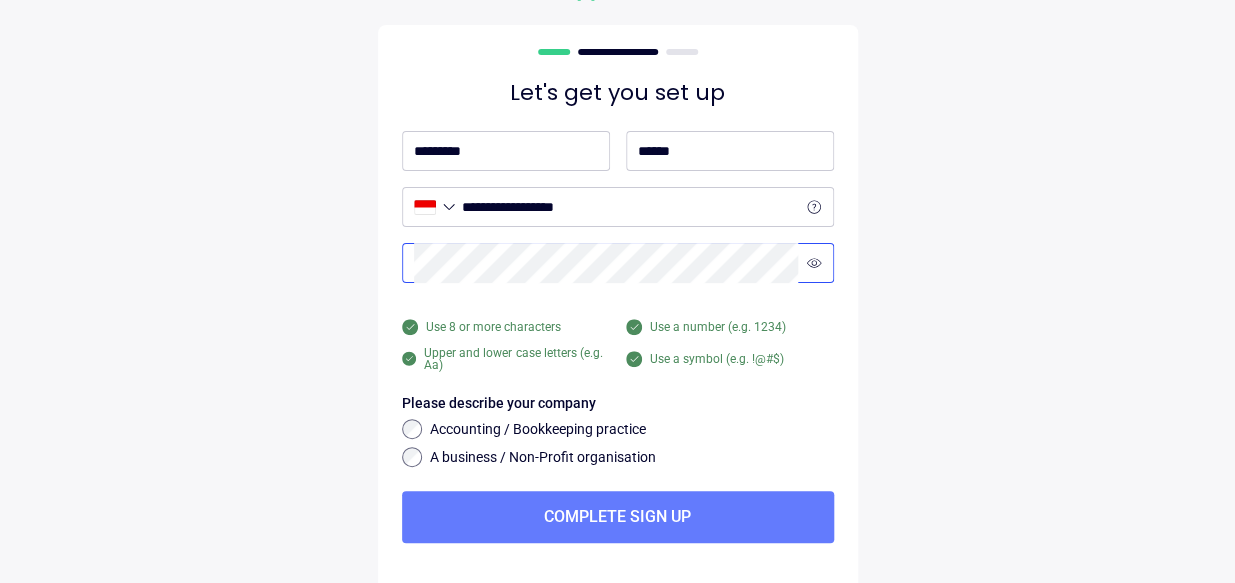 scroll, scrollTop: 79, scrollLeft: 0, axis: vertical 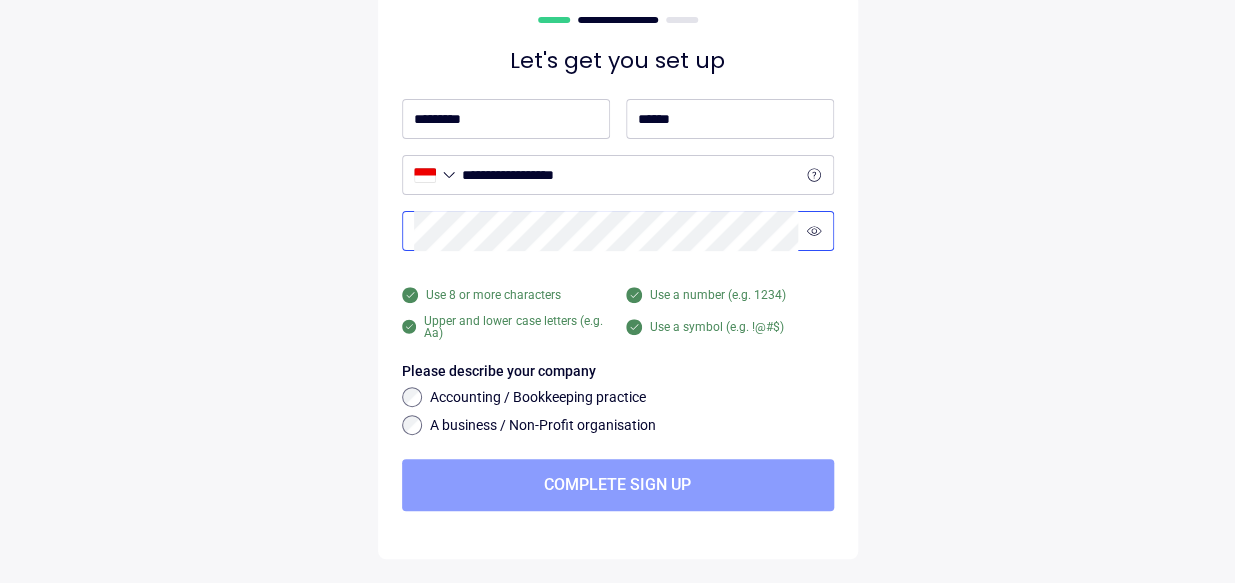click on "Complete sign up" at bounding box center [617, 485] 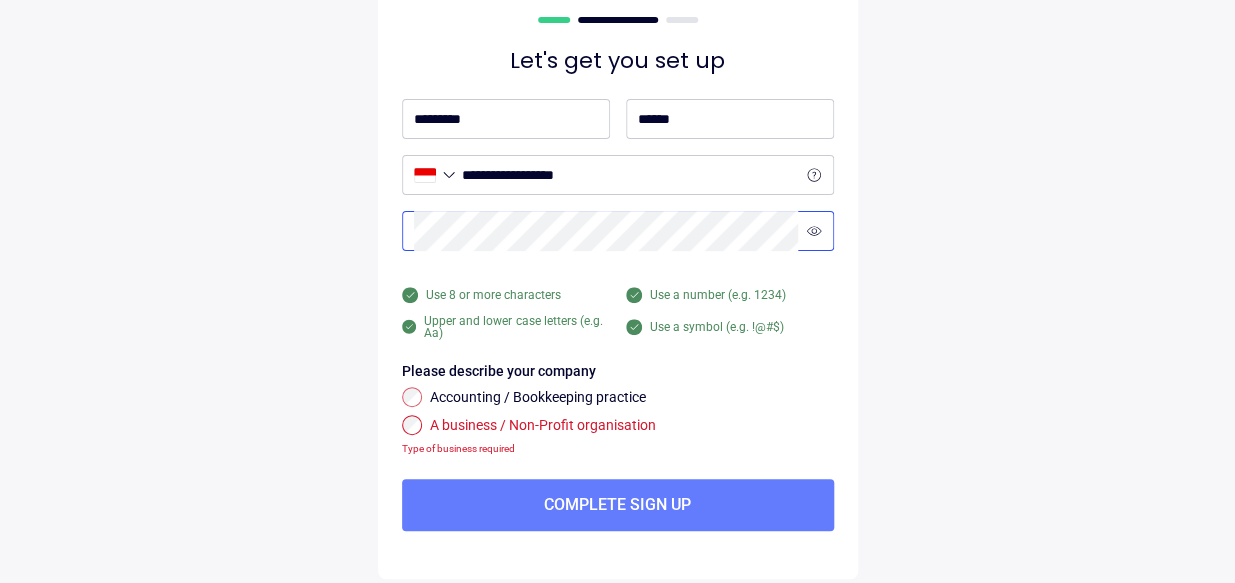 click on "A business / Non-Profit organisation" at bounding box center (632, 398) 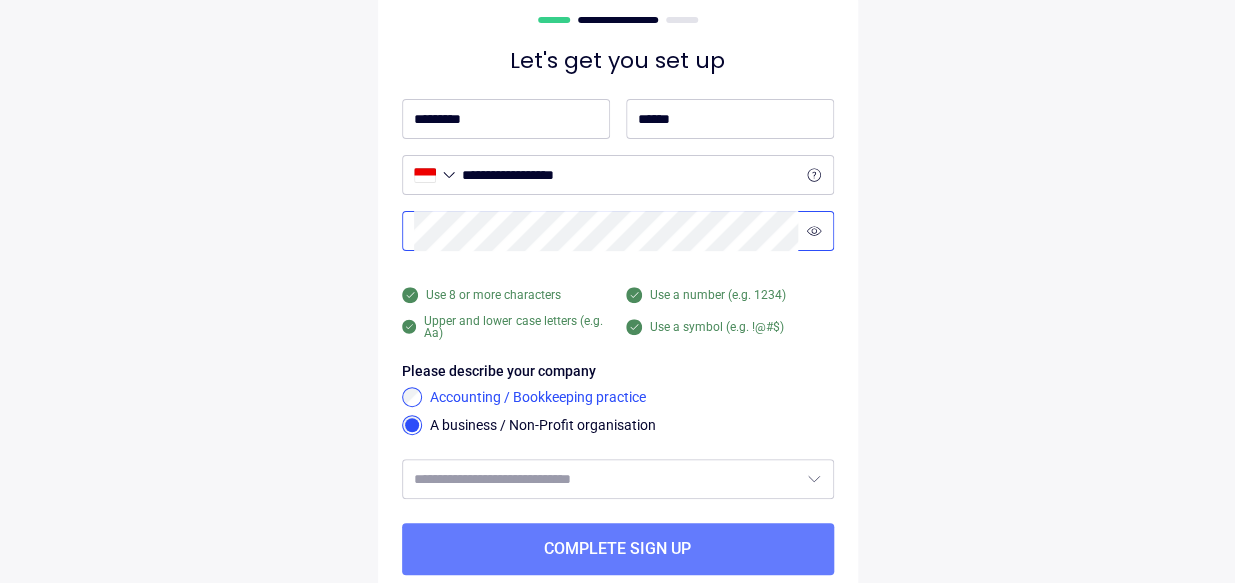click on "Accounting / Bookkeeping practice" at bounding box center [632, 398] 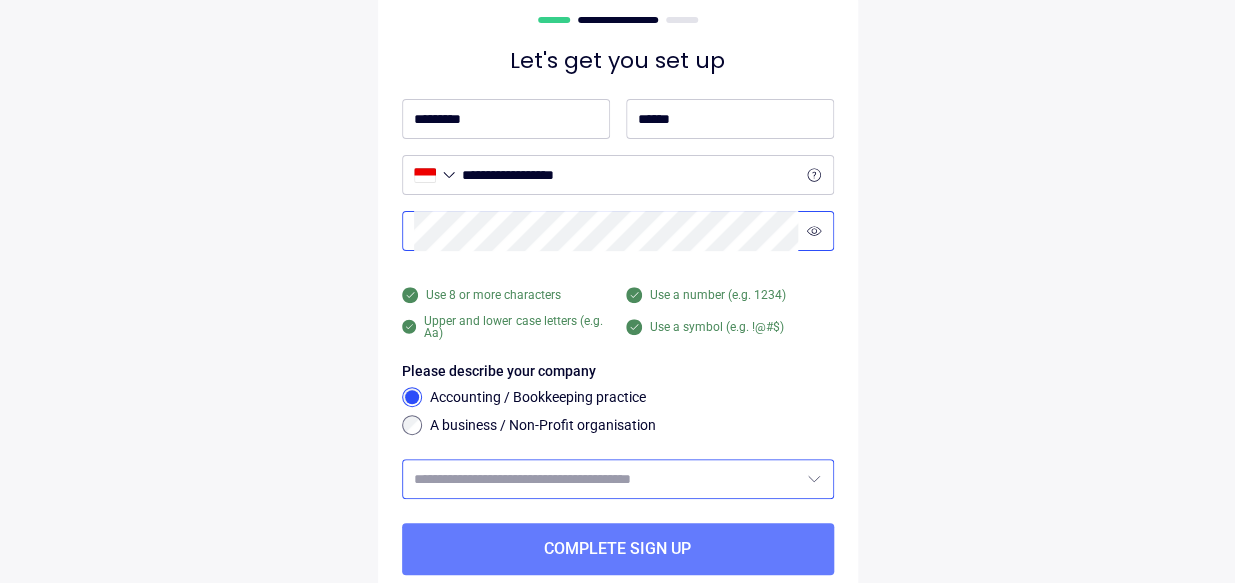 click at bounding box center [606, 479] 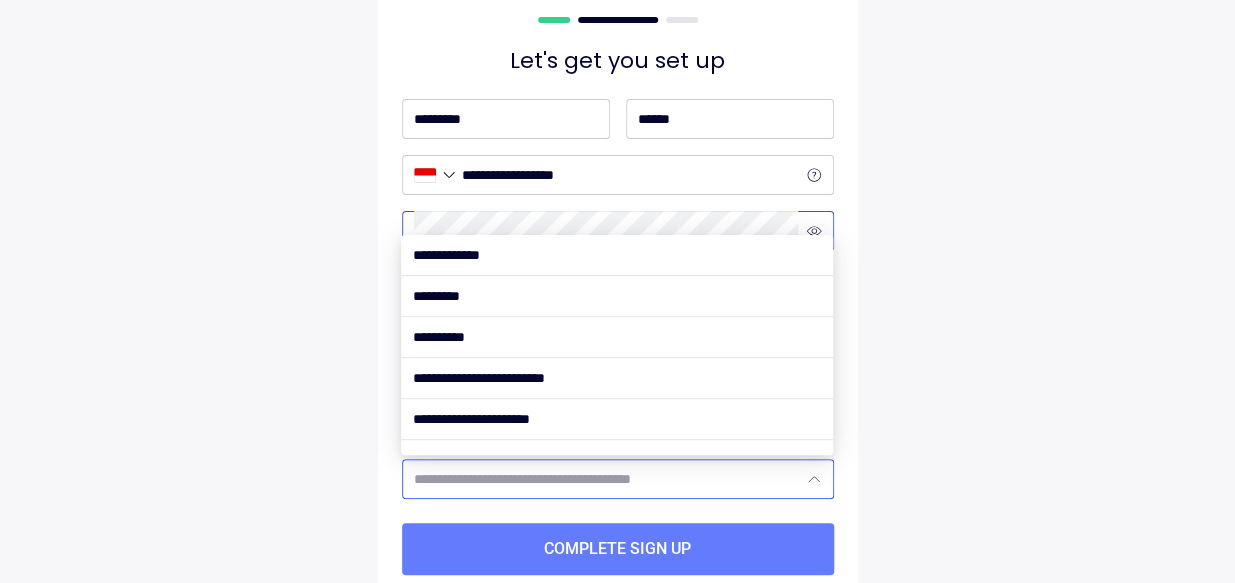 click at bounding box center [606, 479] 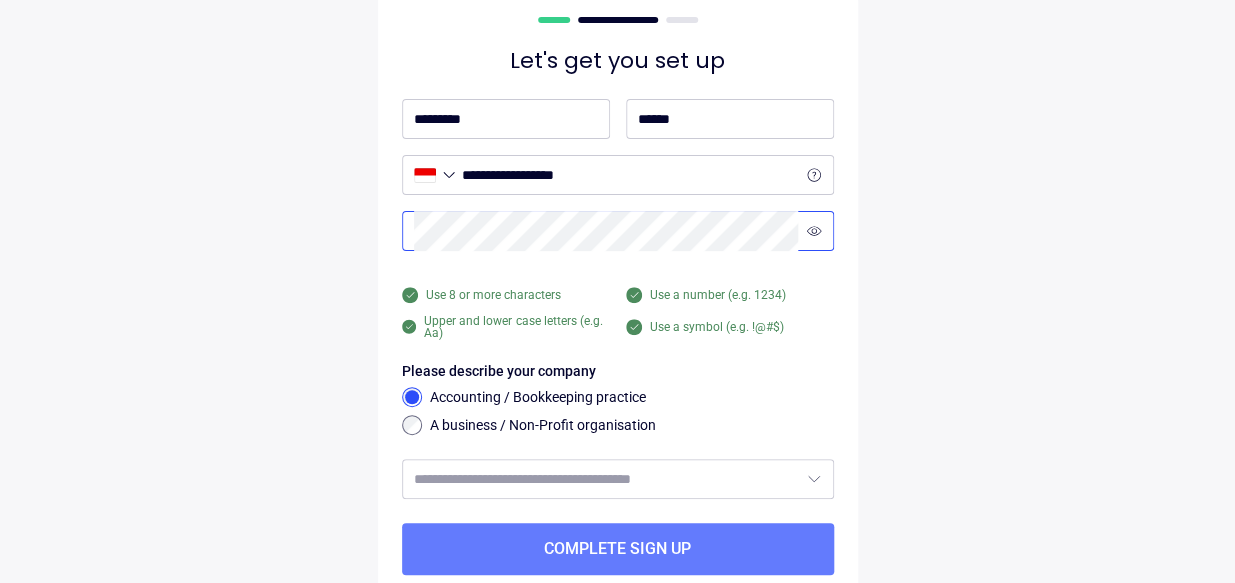 click on "**********" at bounding box center (618, 284) 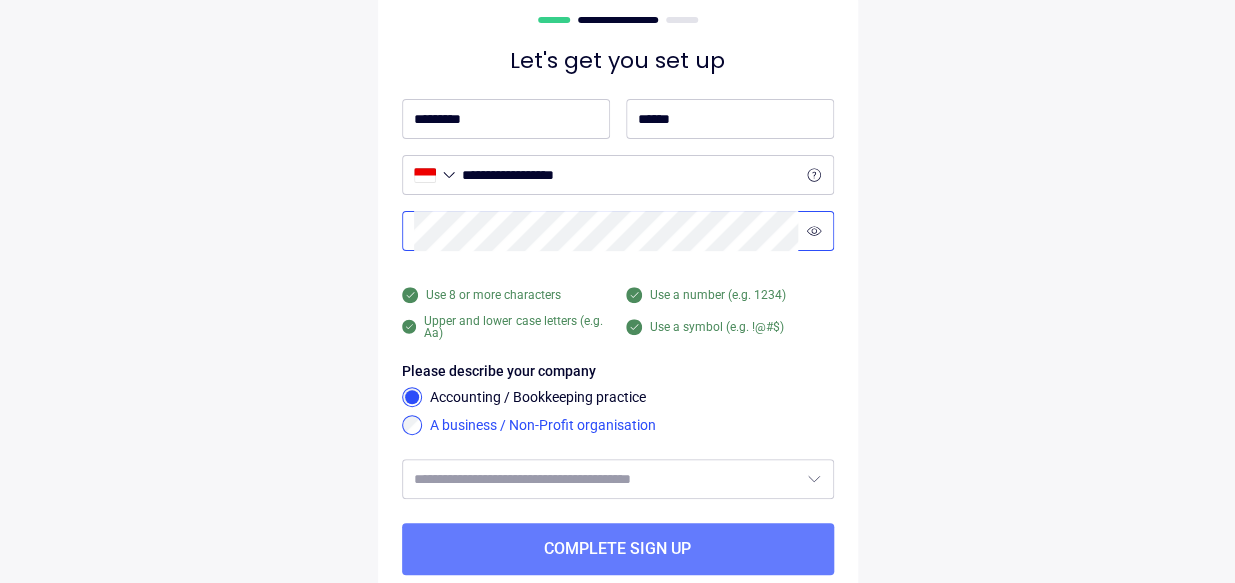 click on "A business / Non-Profit organisation" at bounding box center (632, 426) 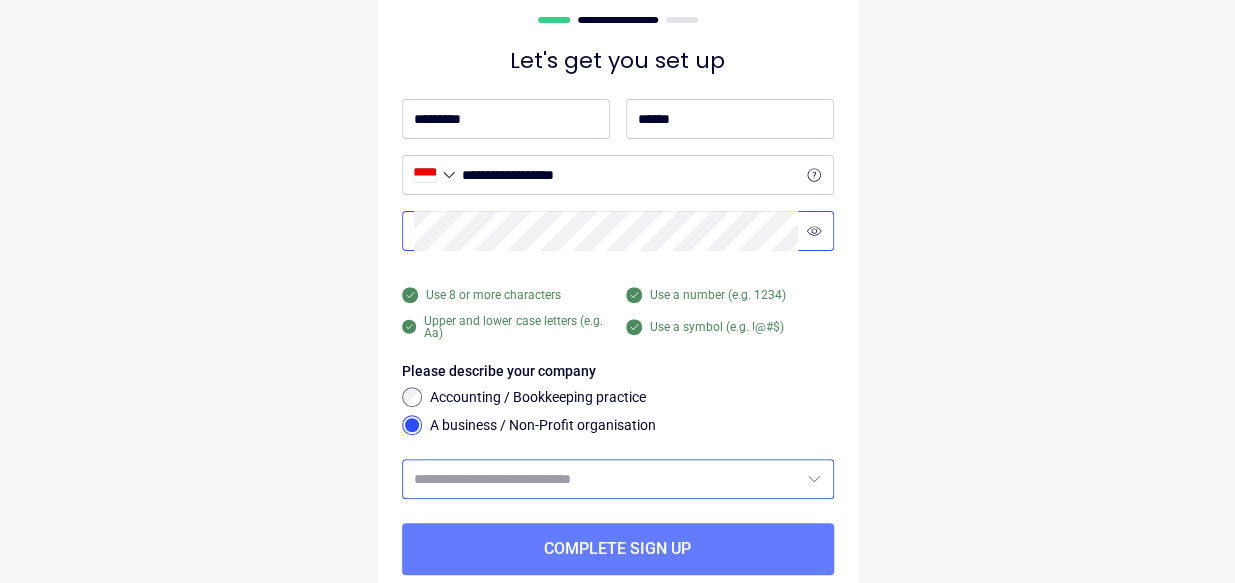 click at bounding box center [606, 479] 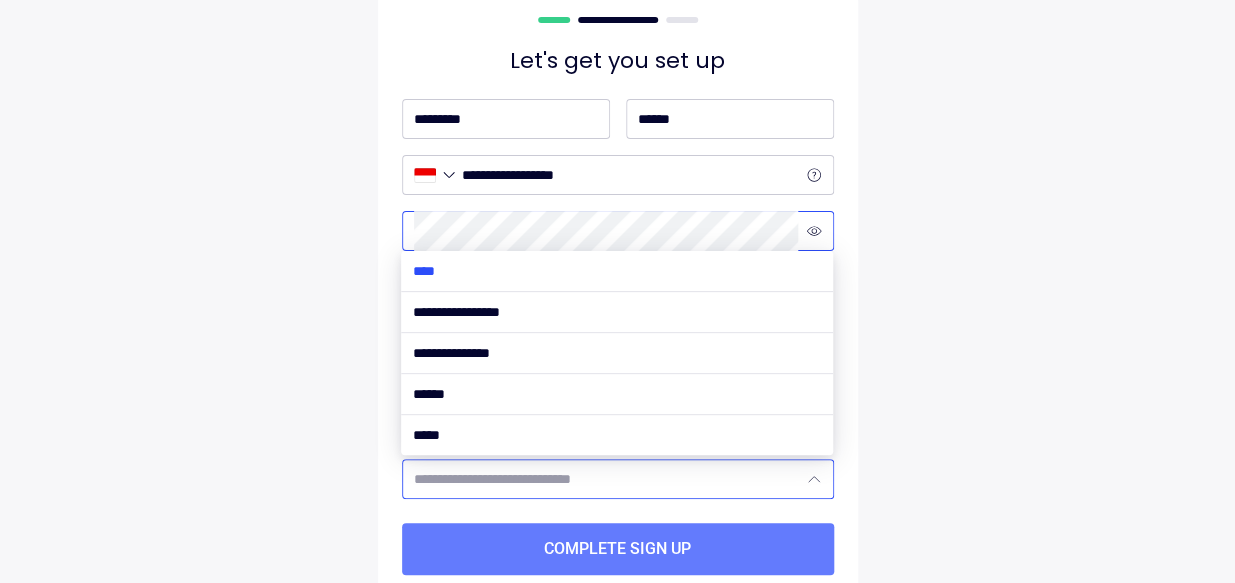 click at bounding box center [617, 271] 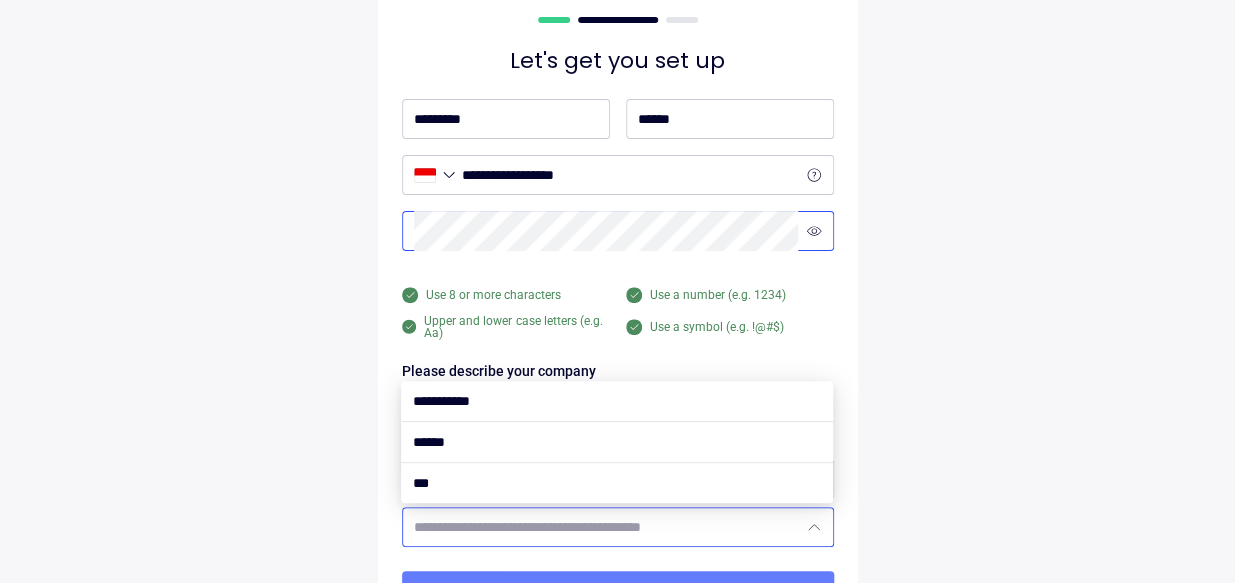 click at bounding box center [606, 527] 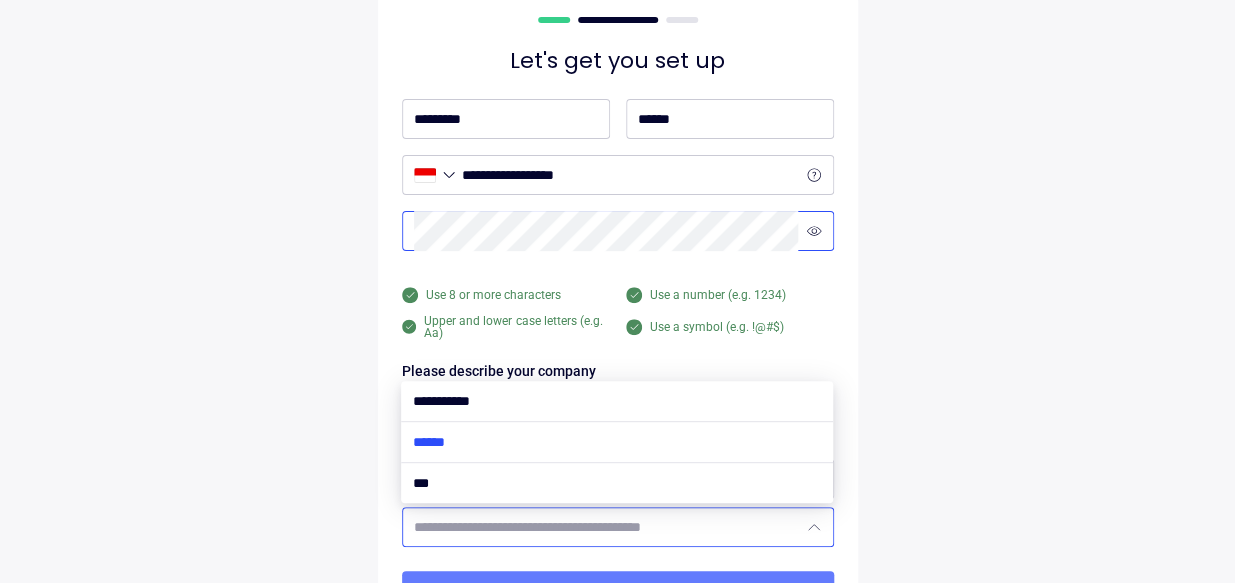 click at bounding box center [617, 442] 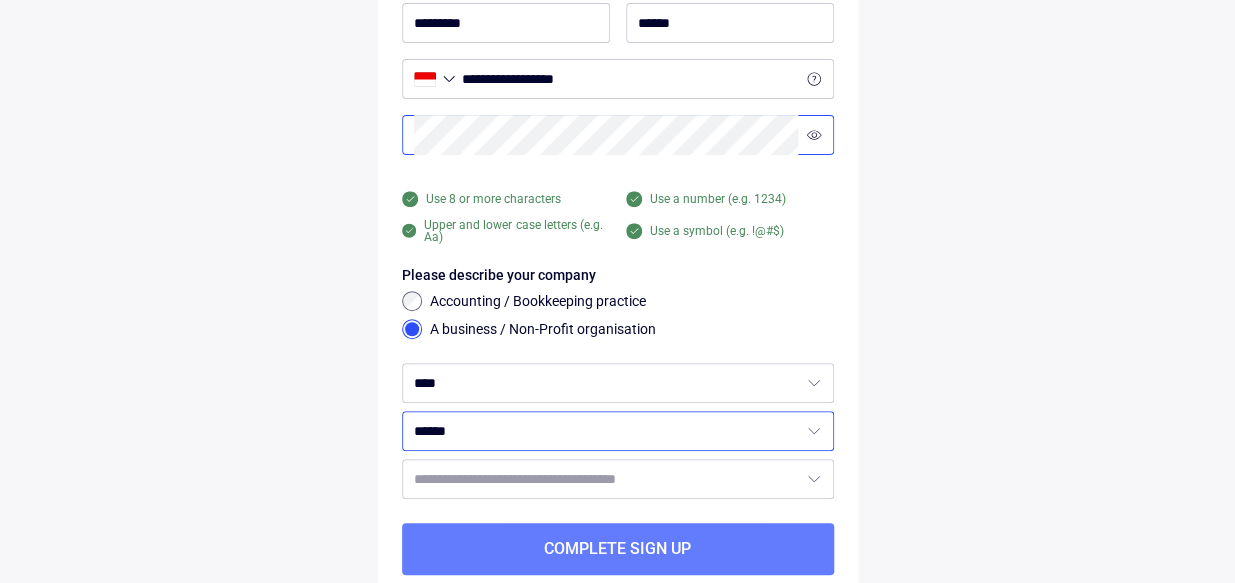scroll, scrollTop: 239, scrollLeft: 0, axis: vertical 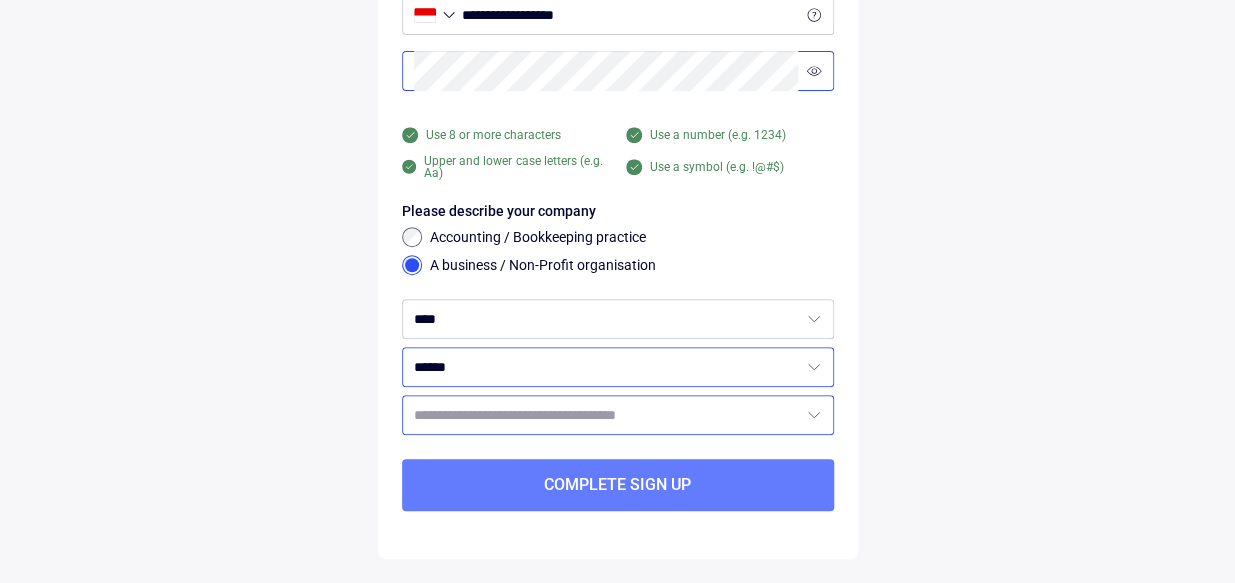 click at bounding box center (606, 415) 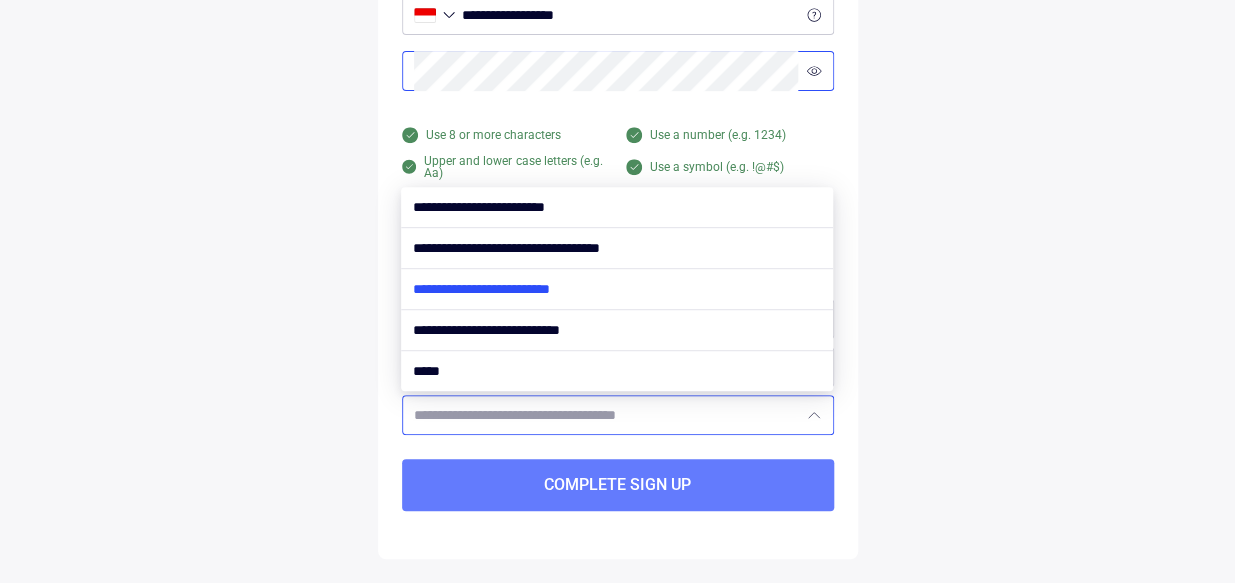 click at bounding box center (617, 289) 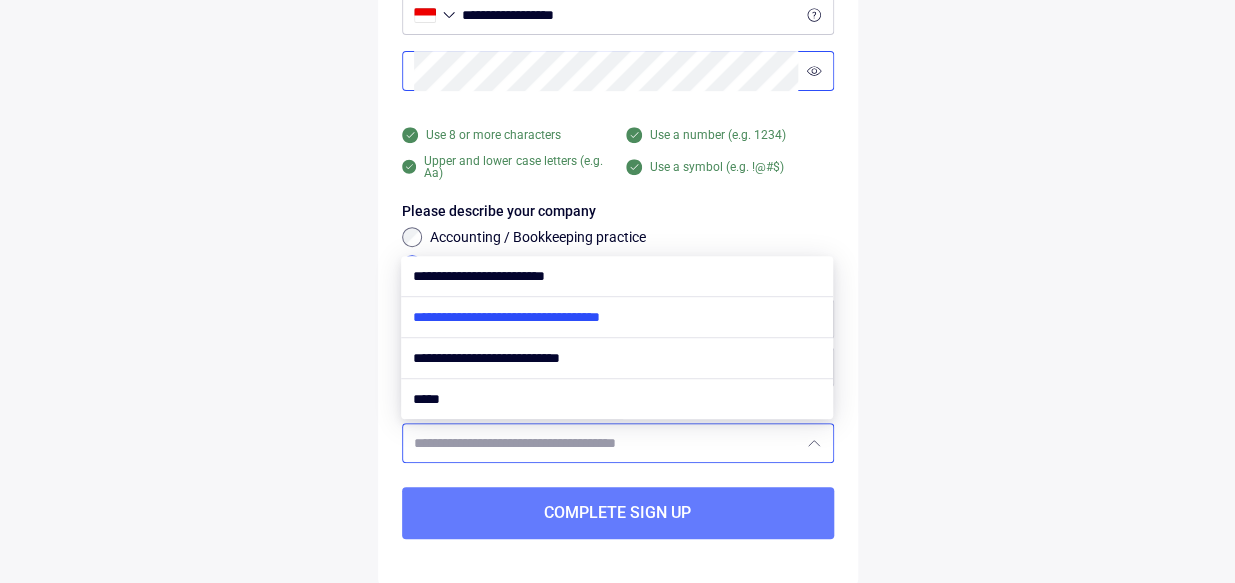 click at bounding box center [617, 317] 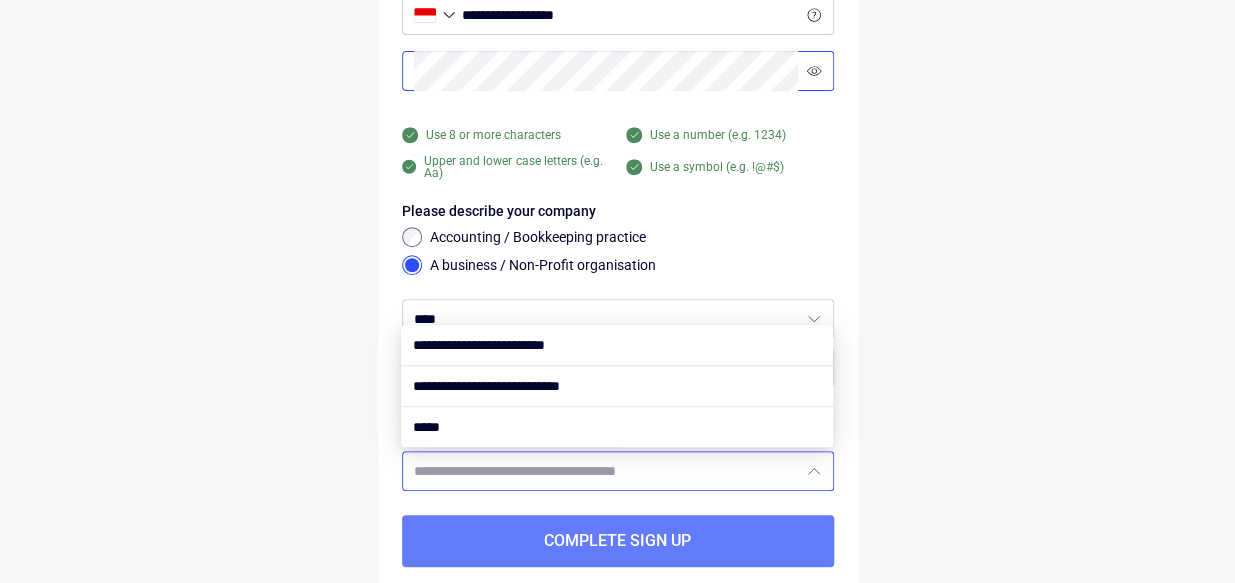 click at bounding box center [606, 471] 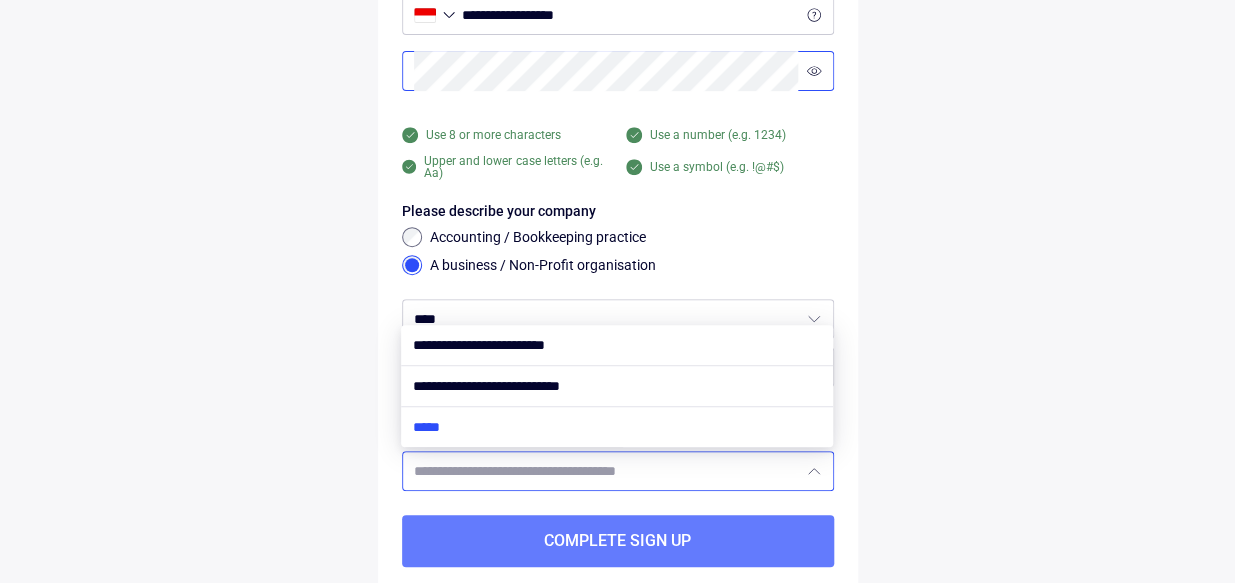 click at bounding box center [617, 427] 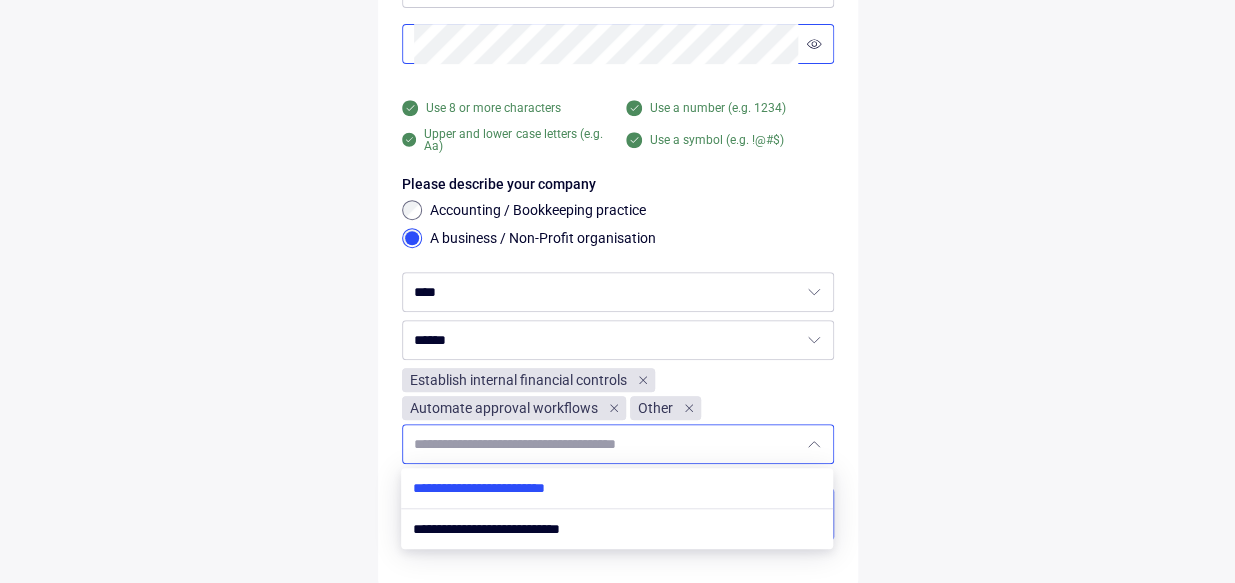 scroll, scrollTop: 295, scrollLeft: 0, axis: vertical 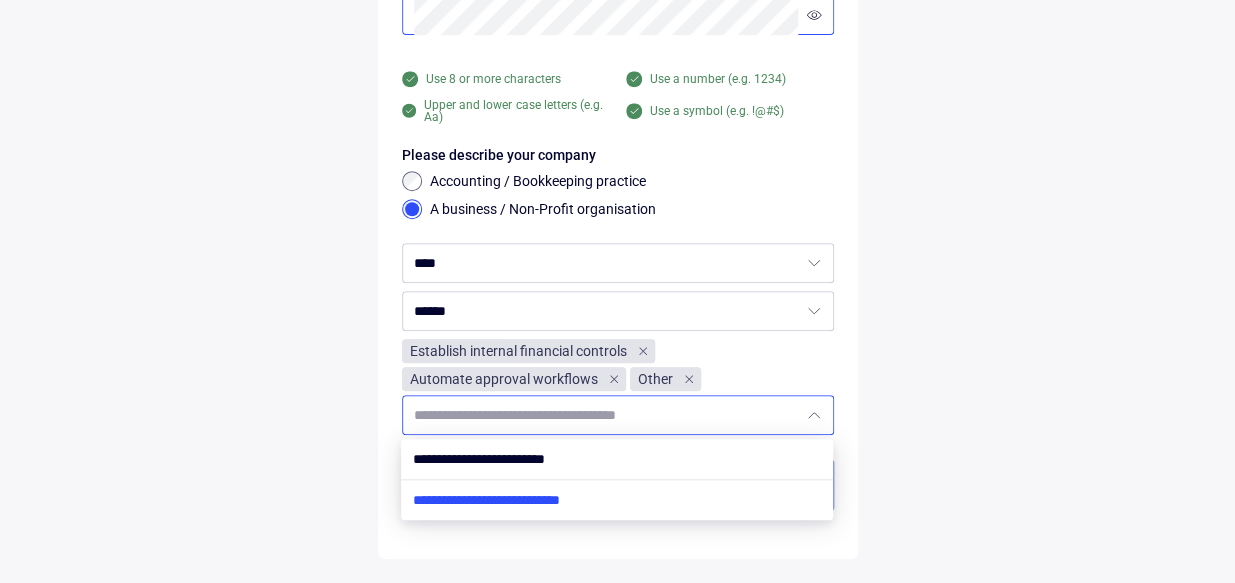 click at bounding box center (617, 500) 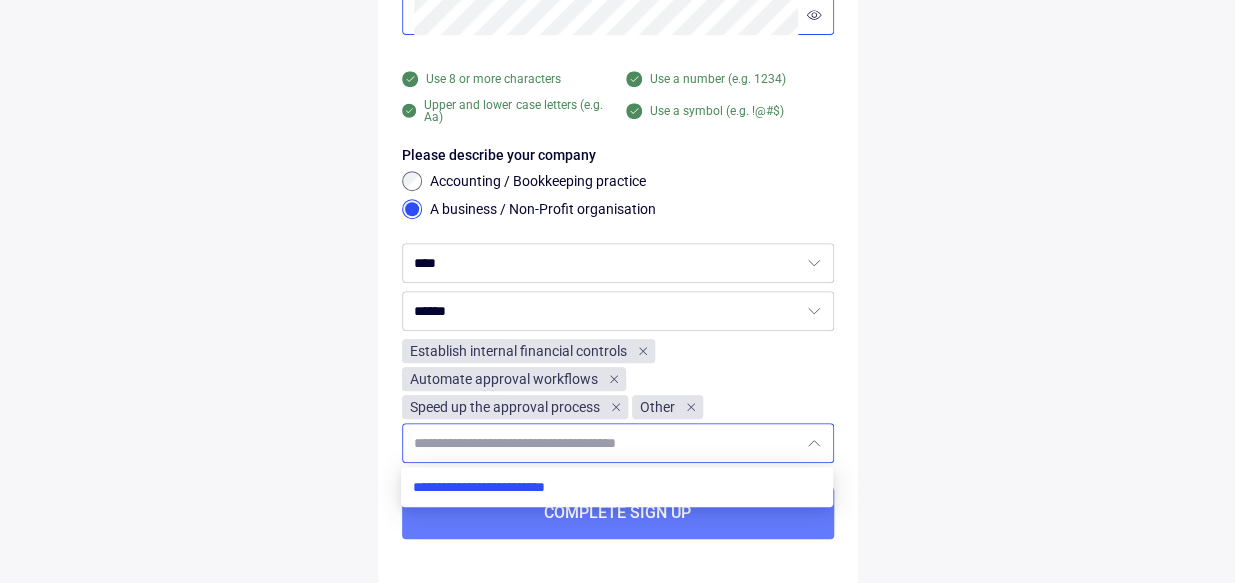 click at bounding box center (617, 487) 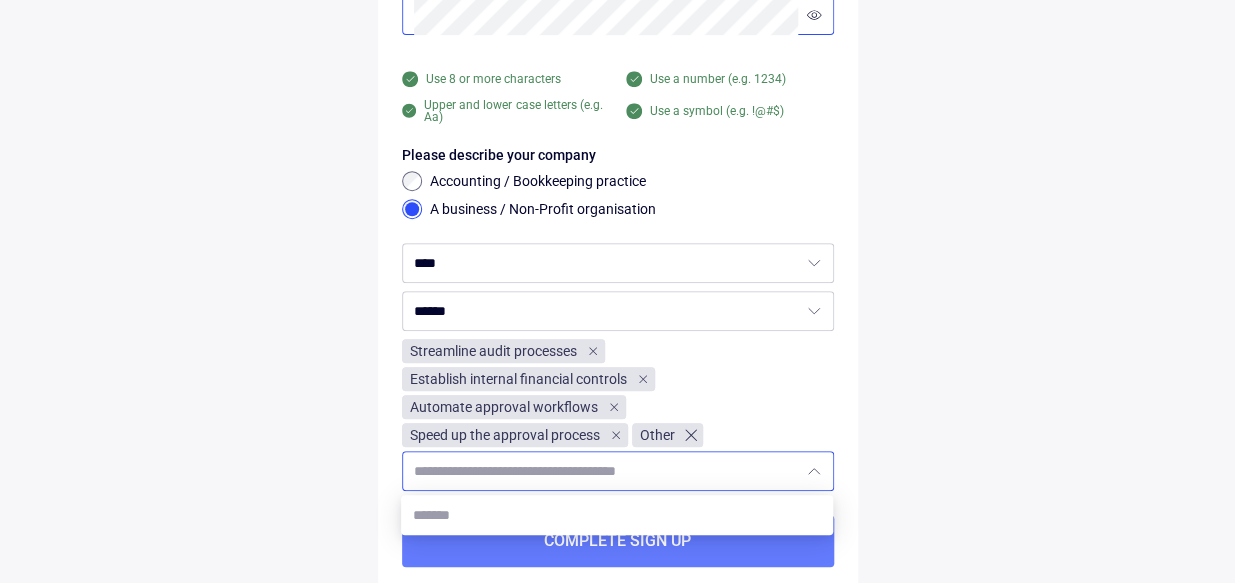 click at bounding box center (691, 435) 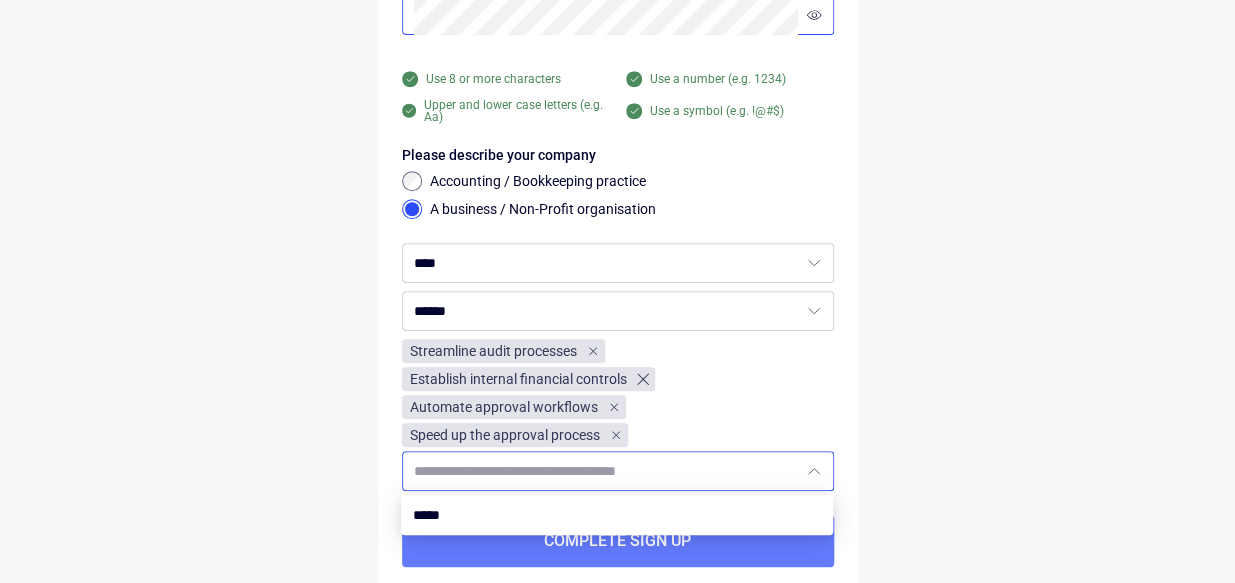 click at bounding box center (643, 379) 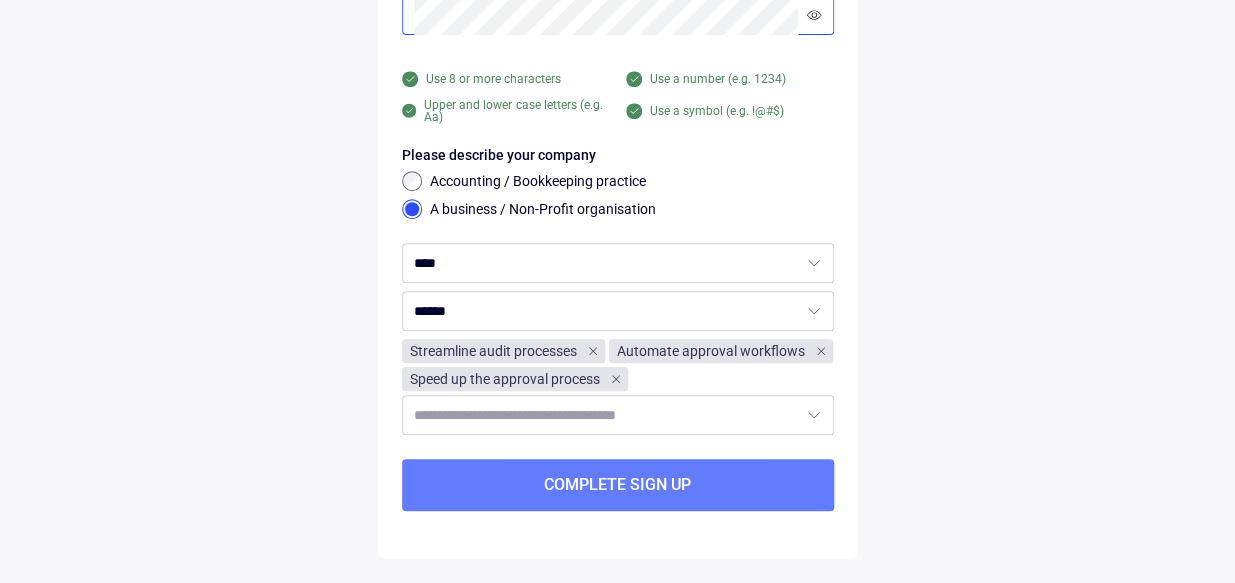 click on "**********" at bounding box center (618, 144) 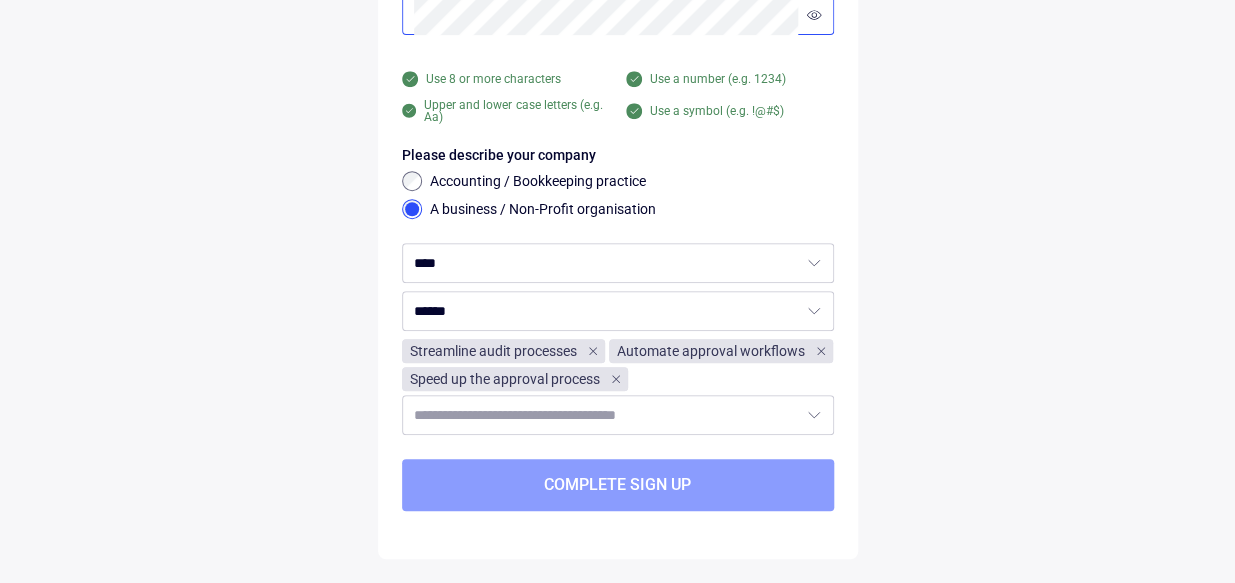 click on "Complete sign up" at bounding box center [618, 485] 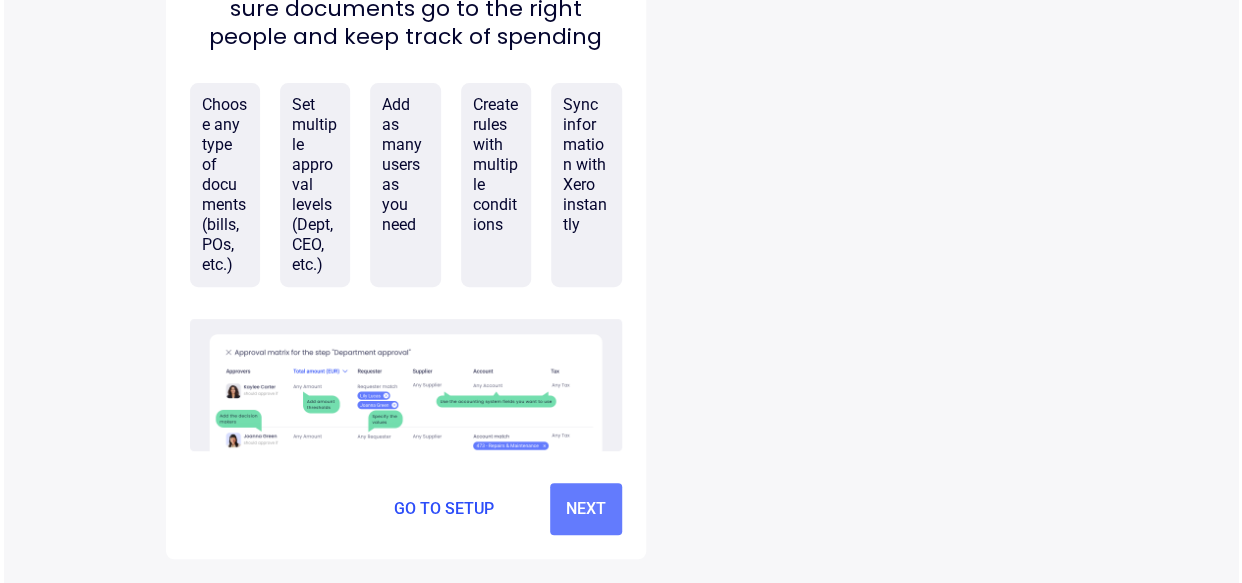 scroll, scrollTop: 0, scrollLeft: 0, axis: both 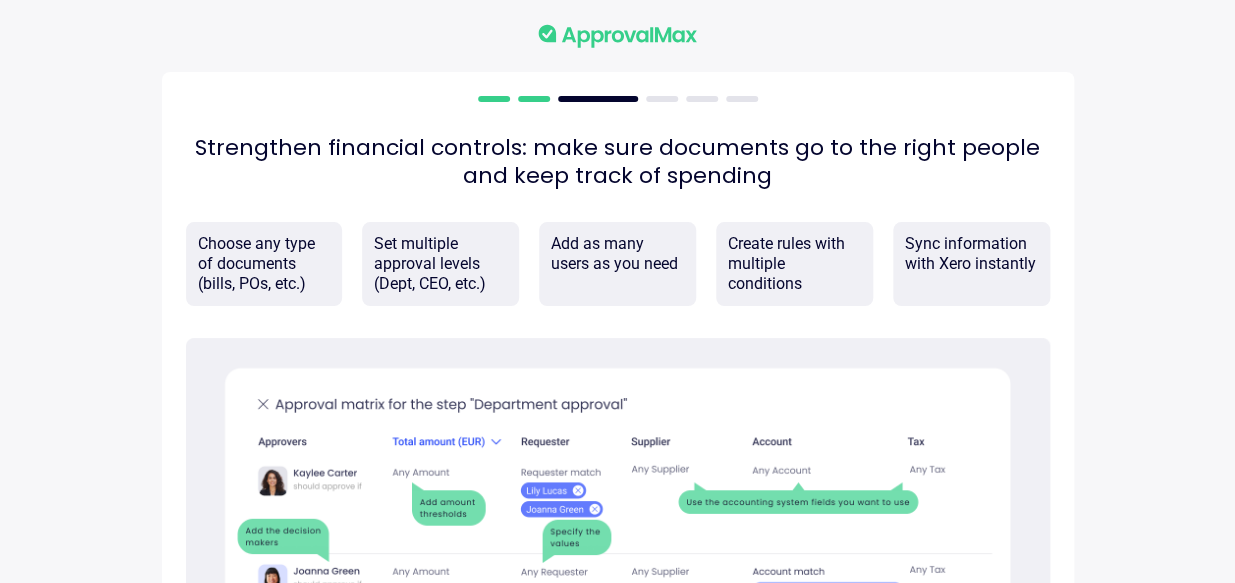 click on "Choose any type of documents (bills, POs, etc.)" at bounding box center [264, 264] 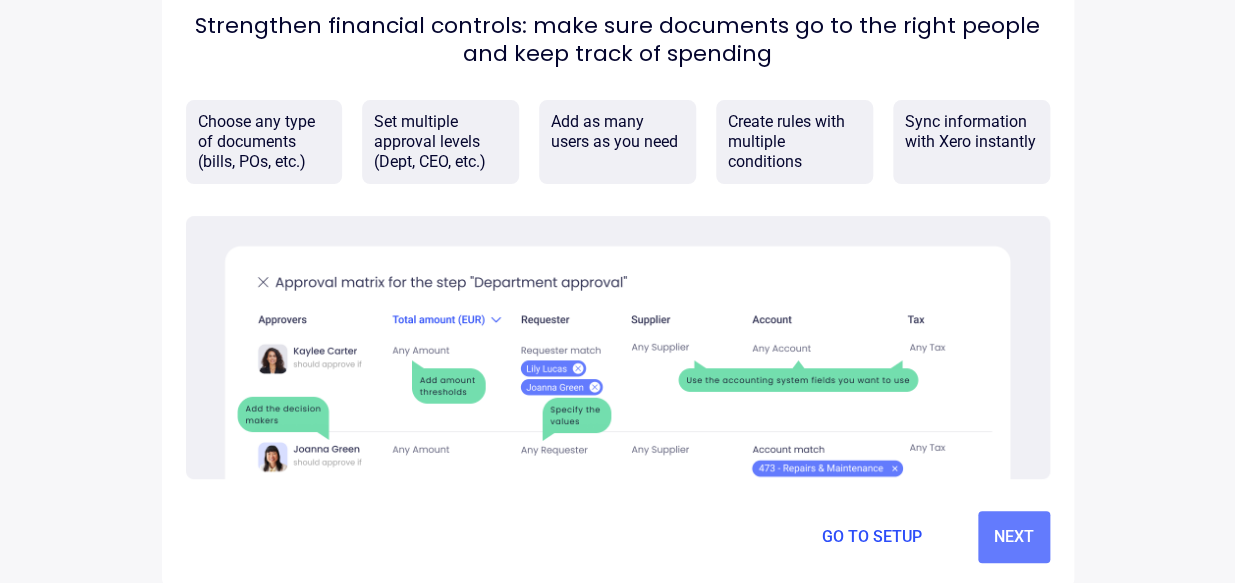 scroll, scrollTop: 150, scrollLeft: 0, axis: vertical 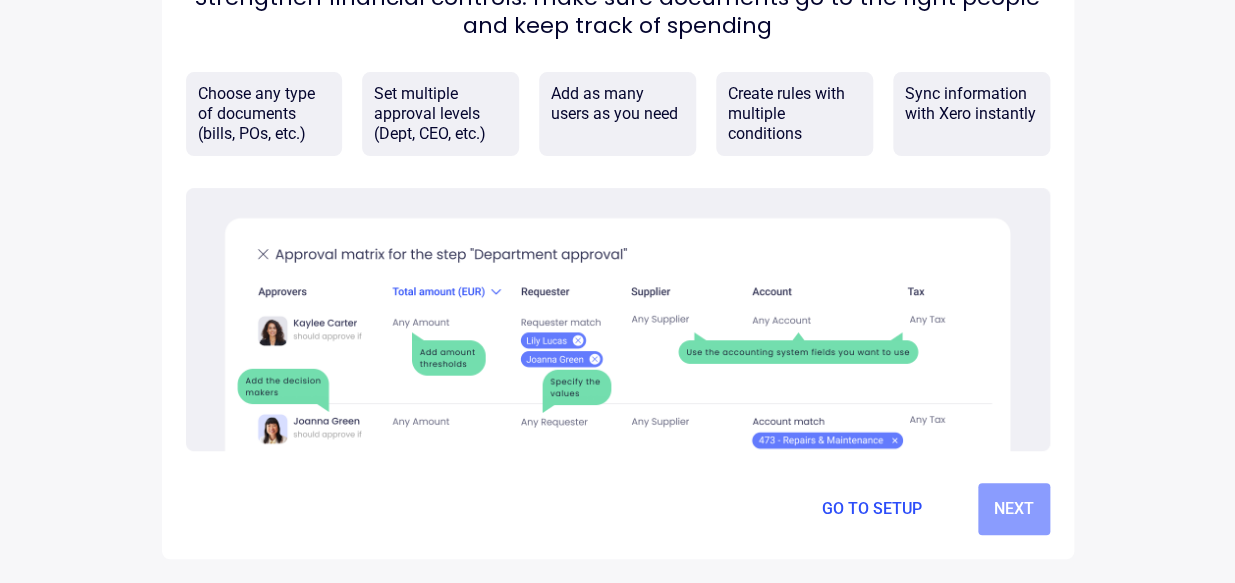 click on "Next" at bounding box center (1014, 509) 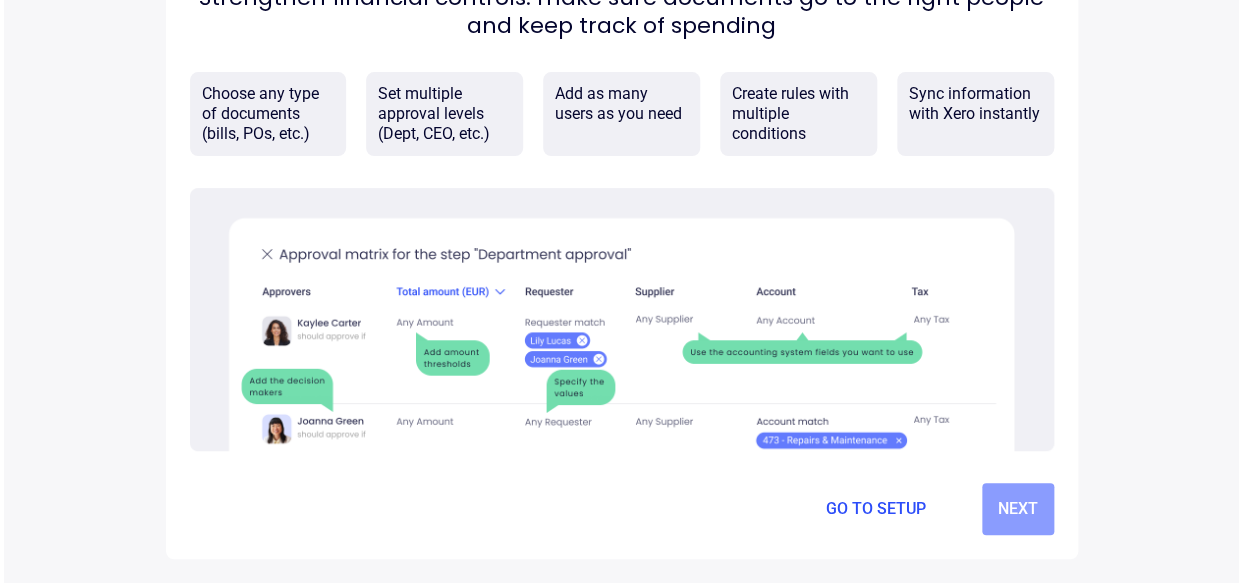 scroll, scrollTop: 0, scrollLeft: 0, axis: both 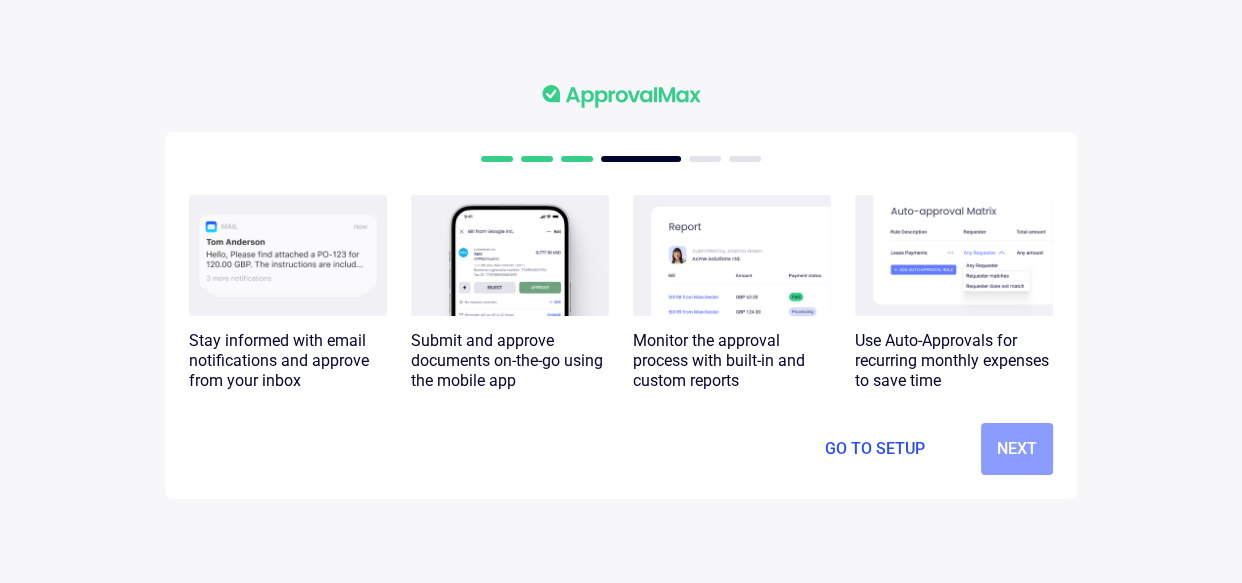 click on "Next" at bounding box center (1017, 449) 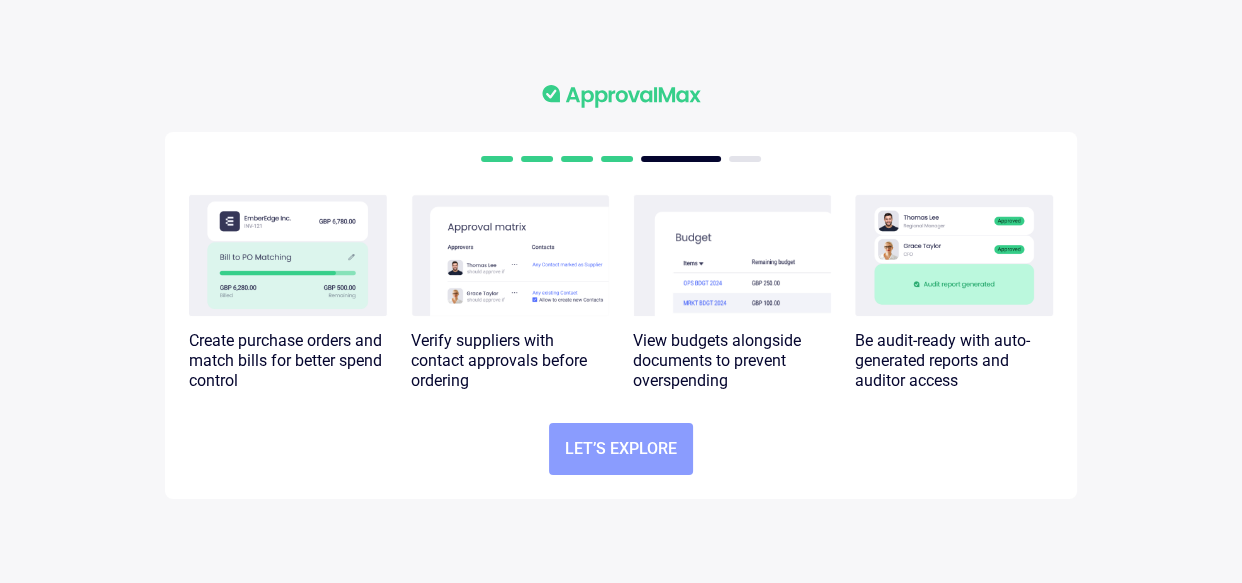 click on "Let’s explore" at bounding box center (621, 449) 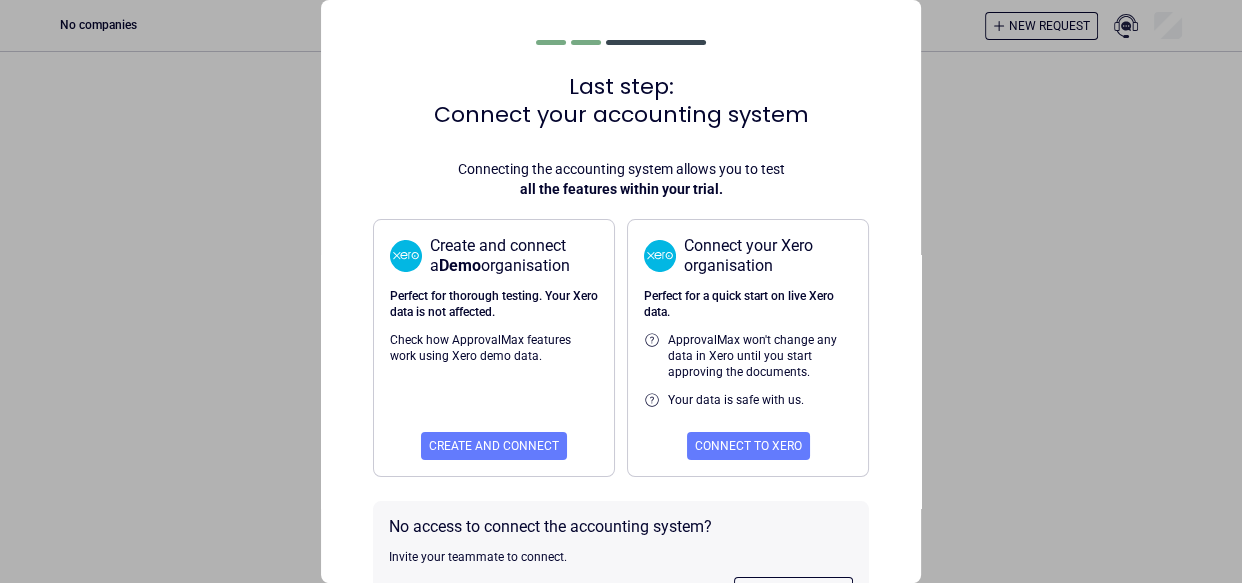 click on "Last step: Connect your accounting system Connecting the accounting system allows you to test all the features within your trial. Create and connect a  Demo  organisation Perfect for thorough testing. Your Xero data is not affected. Check how ApprovalMax features work using Xero demo data. Create and connect Connect your Xero organisation Perfect for a quick start on live Xero data. ApprovalMax won't change any data in Xero until you start approving the documents. Your data is safe with us. Connect to Xero No access to connect the accounting system? Invite your teammate to connect. Invite teammate Skip this step Choose a different system to connect" at bounding box center (621, 291) 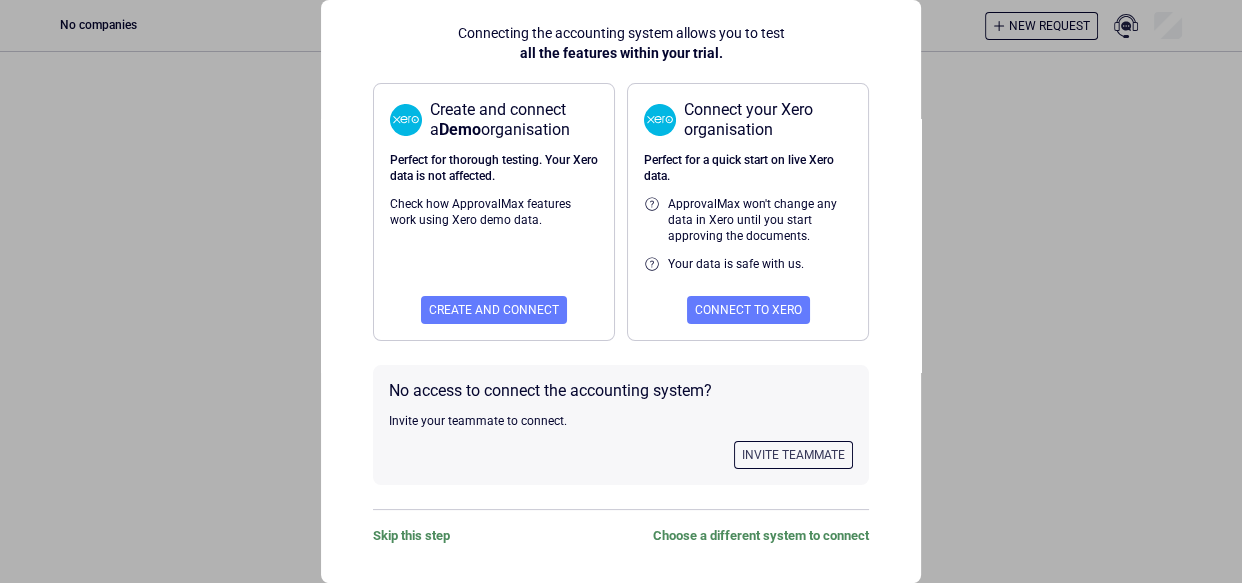 scroll, scrollTop: 139, scrollLeft: 0, axis: vertical 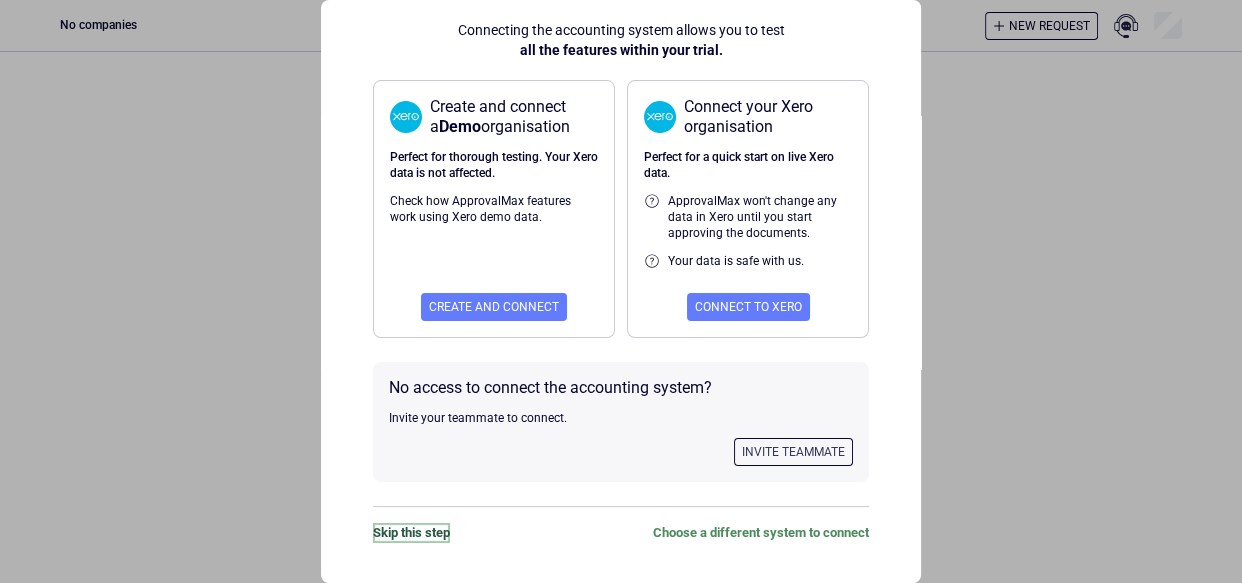 click on "Skip this step" at bounding box center (411, 533) 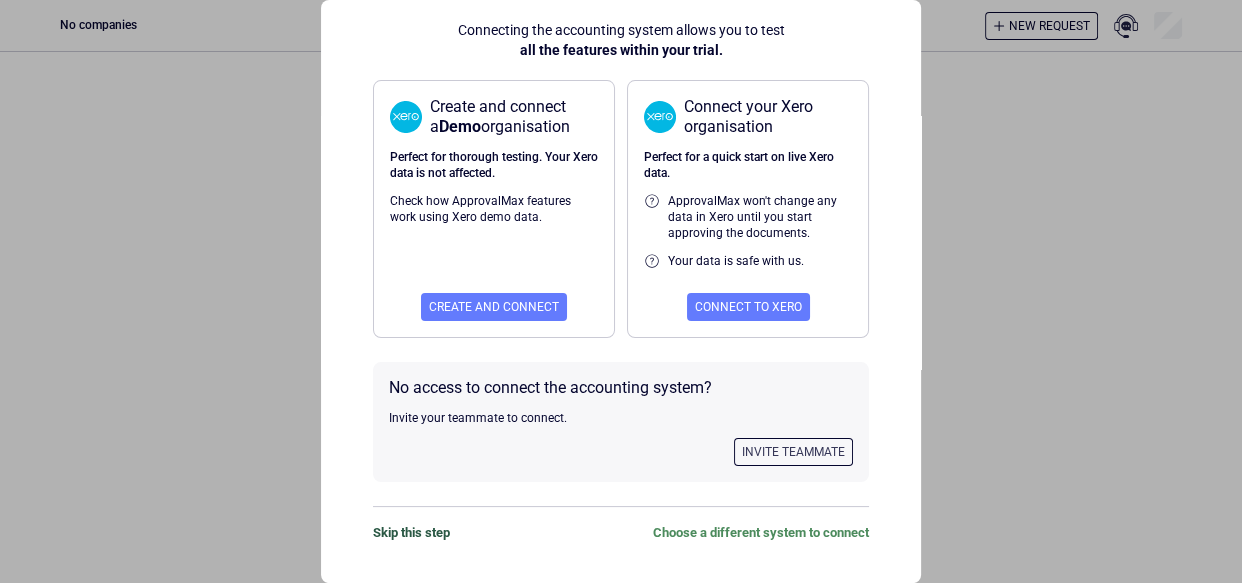 scroll, scrollTop: 0, scrollLeft: 0, axis: both 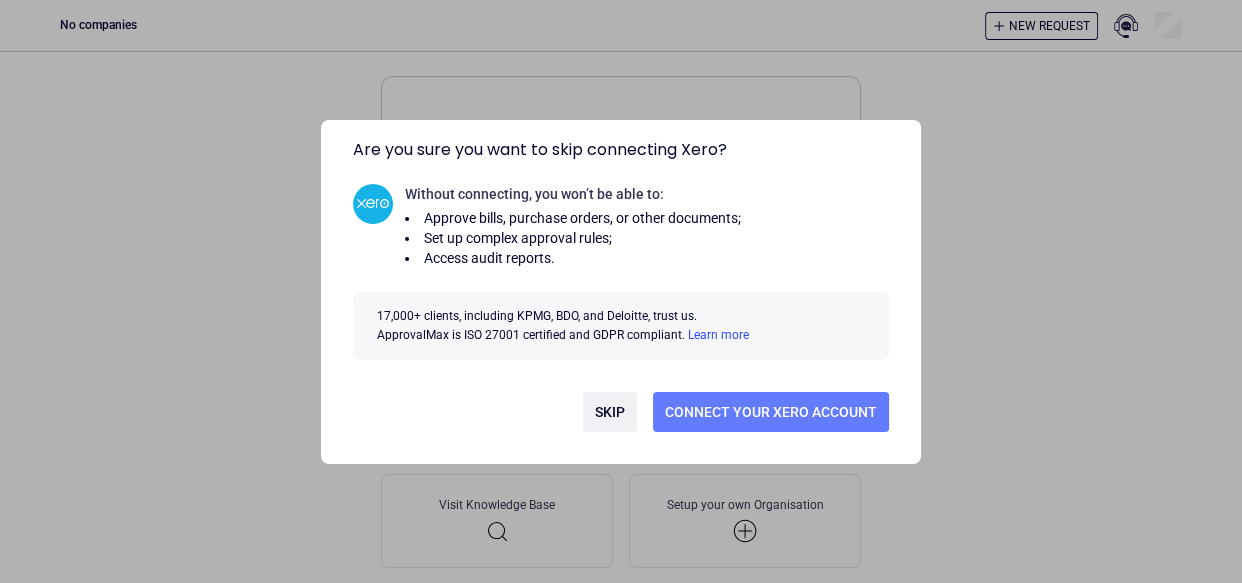 click on "Skip" at bounding box center [610, 412] 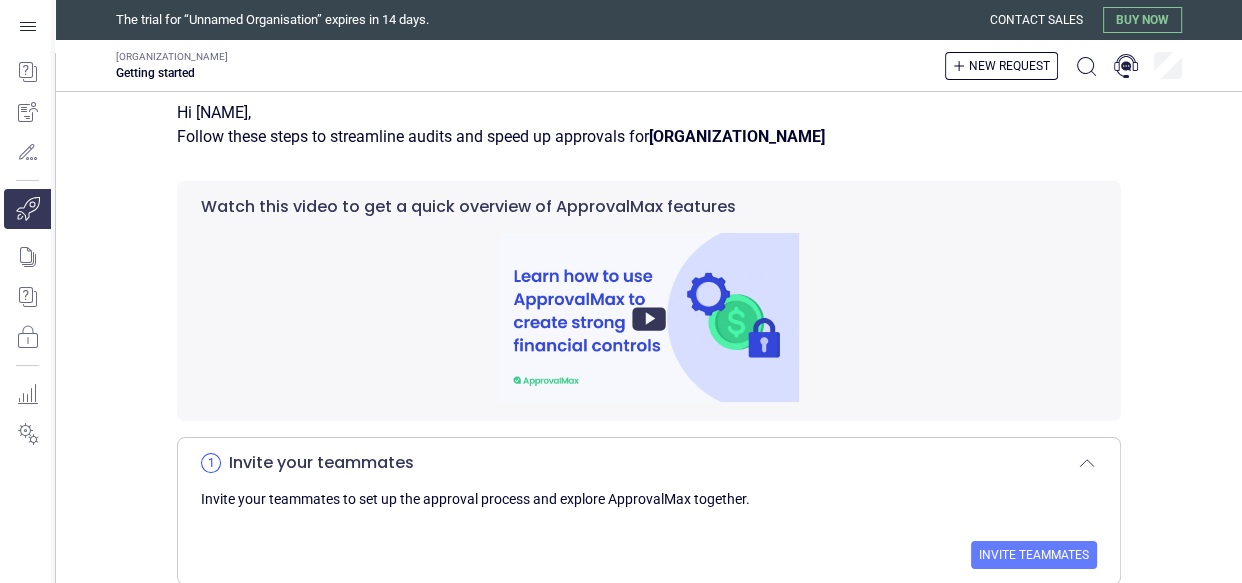 scroll, scrollTop: 0, scrollLeft: 0, axis: both 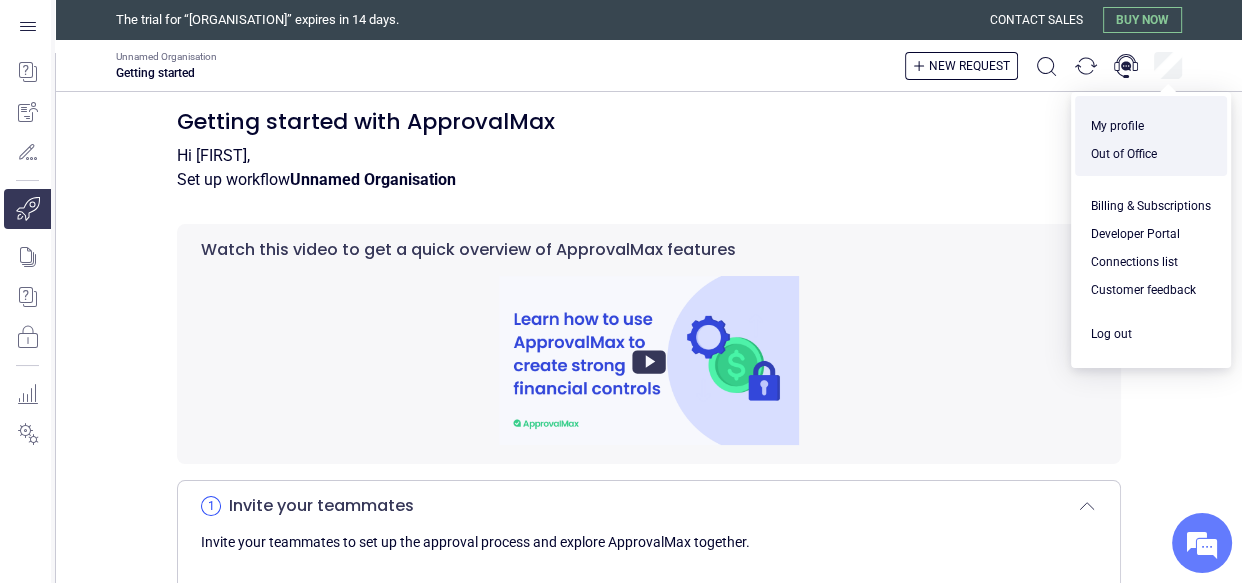click on "Watch this video to get a quick overview of ApprovalMax features" at bounding box center [649, 344] 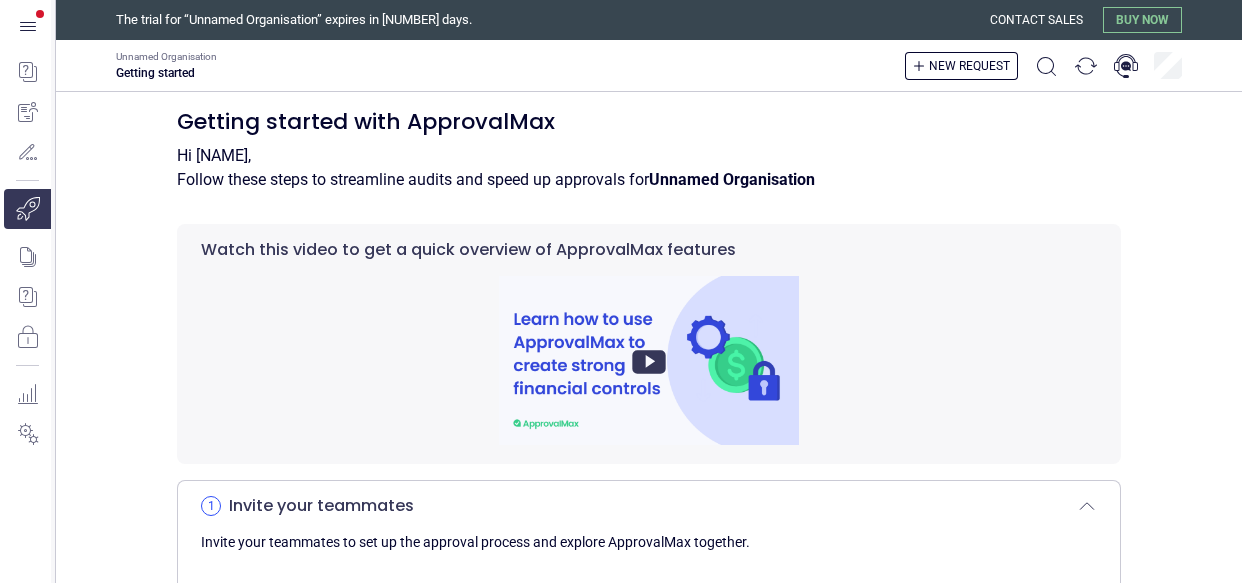 scroll, scrollTop: 0, scrollLeft: 0, axis: both 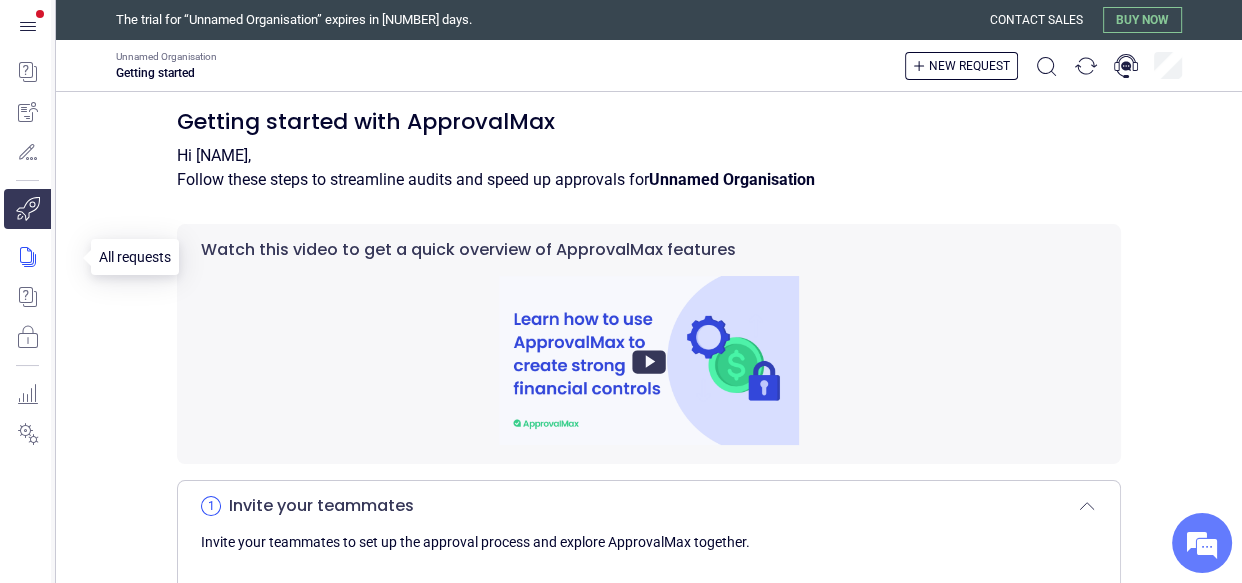 click at bounding box center [41, 257] 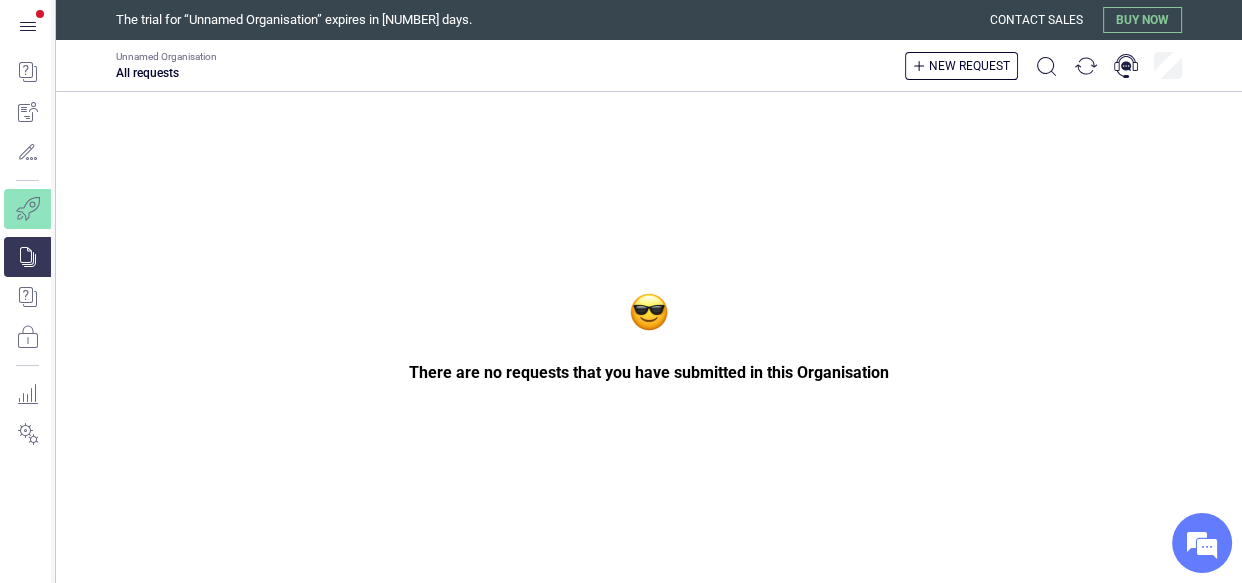 scroll, scrollTop: 0, scrollLeft: 0, axis: both 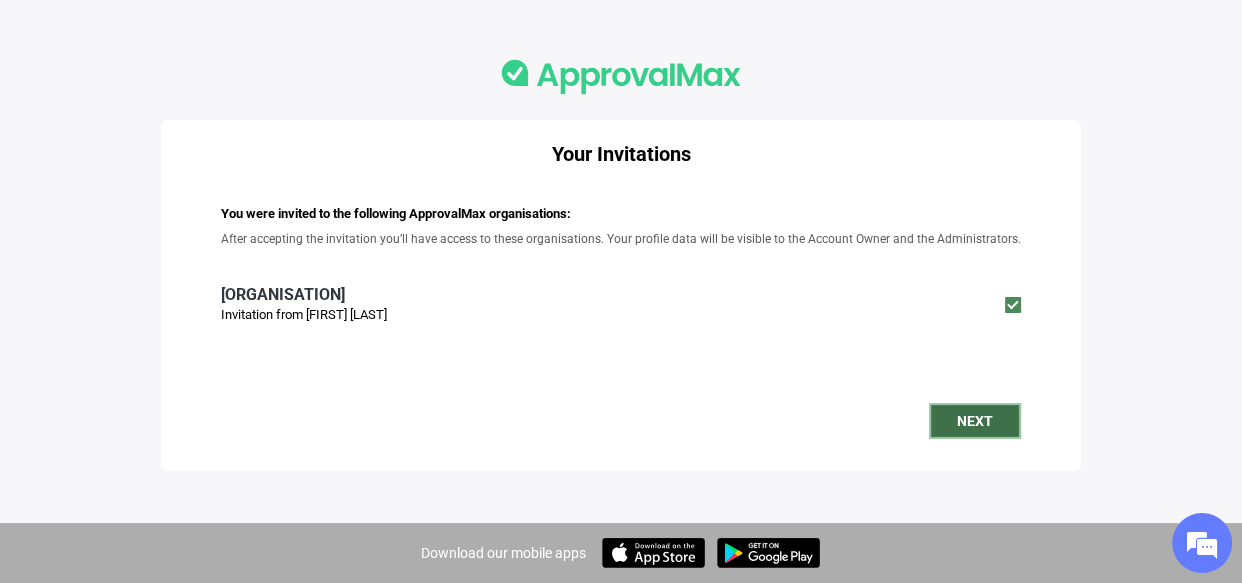 click on "Next" at bounding box center [975, 421] 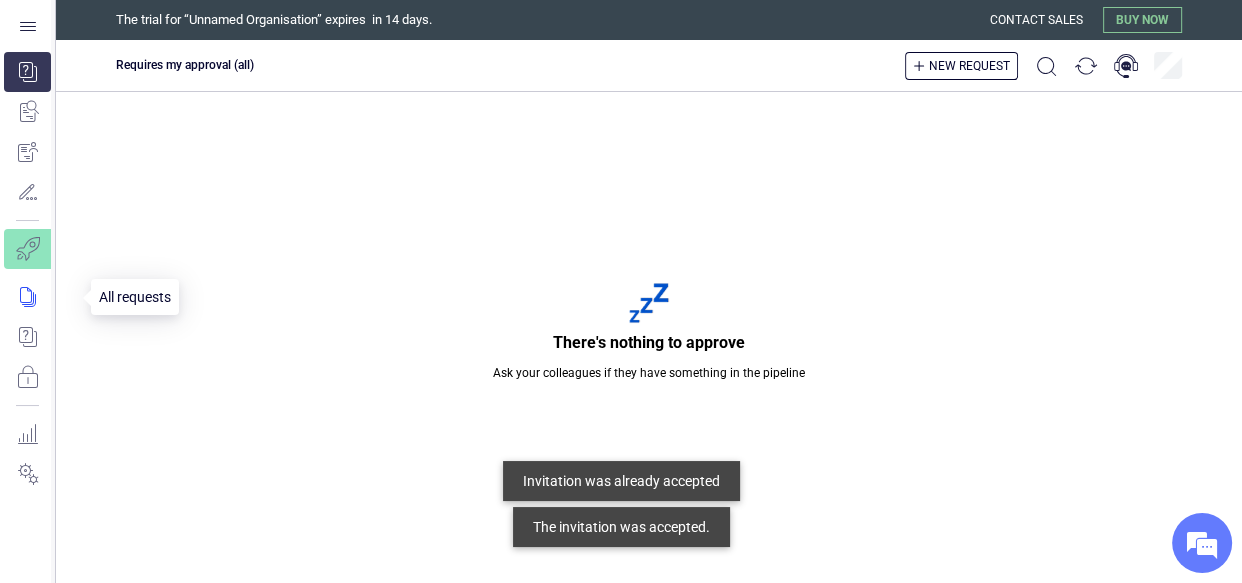 click at bounding box center [41, 297] 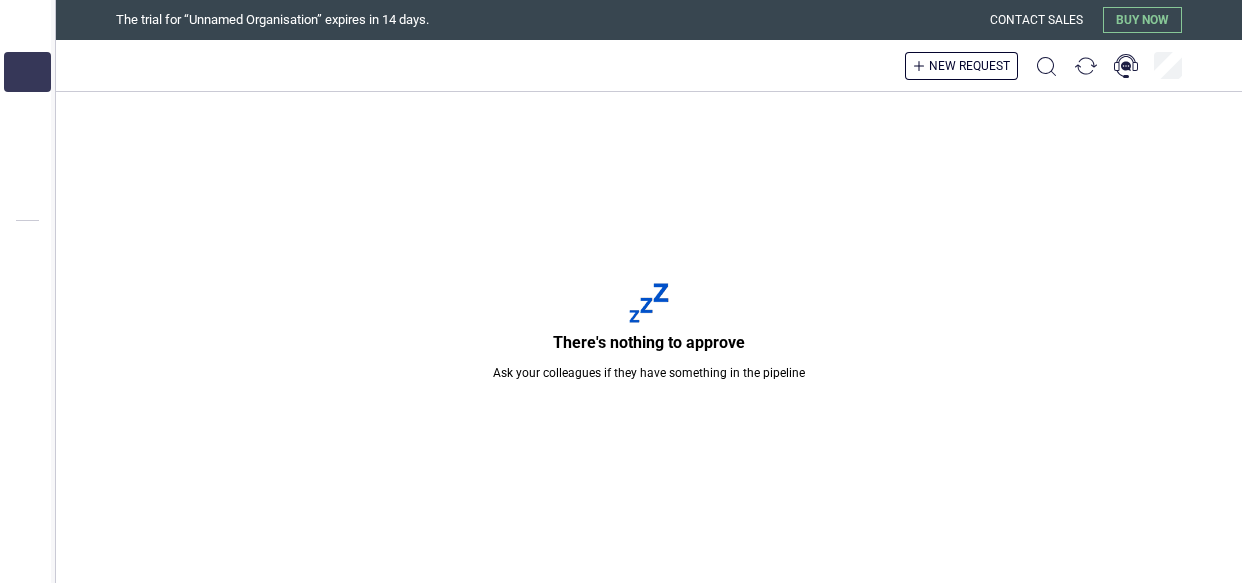 scroll, scrollTop: 0, scrollLeft: 0, axis: both 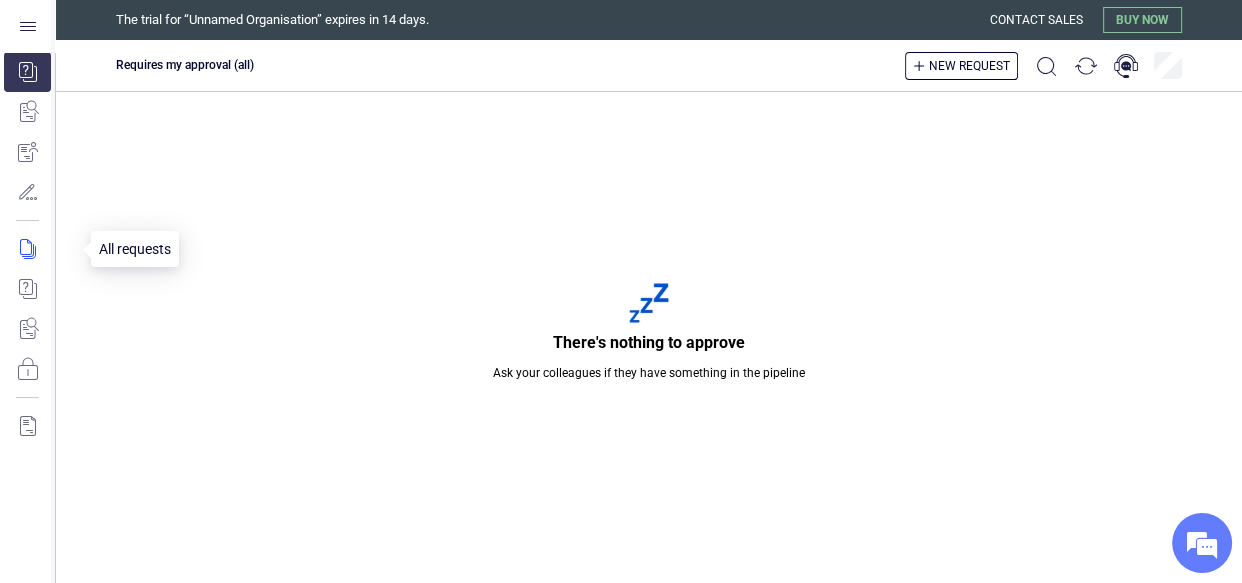 click at bounding box center (41, 249) 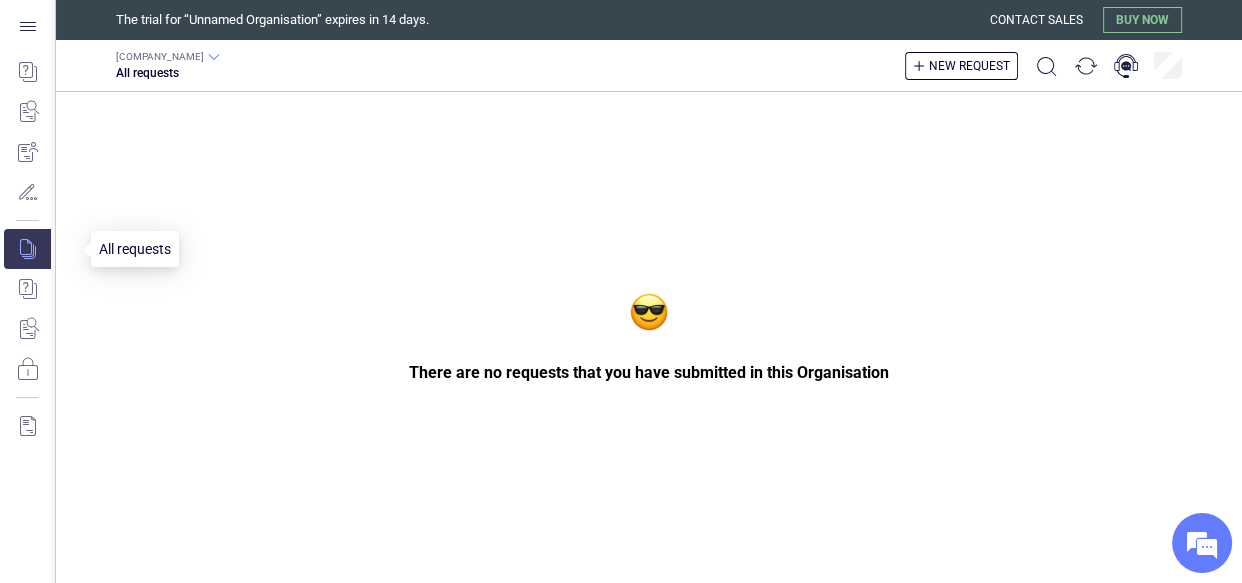 scroll, scrollTop: 0, scrollLeft: 0, axis: both 